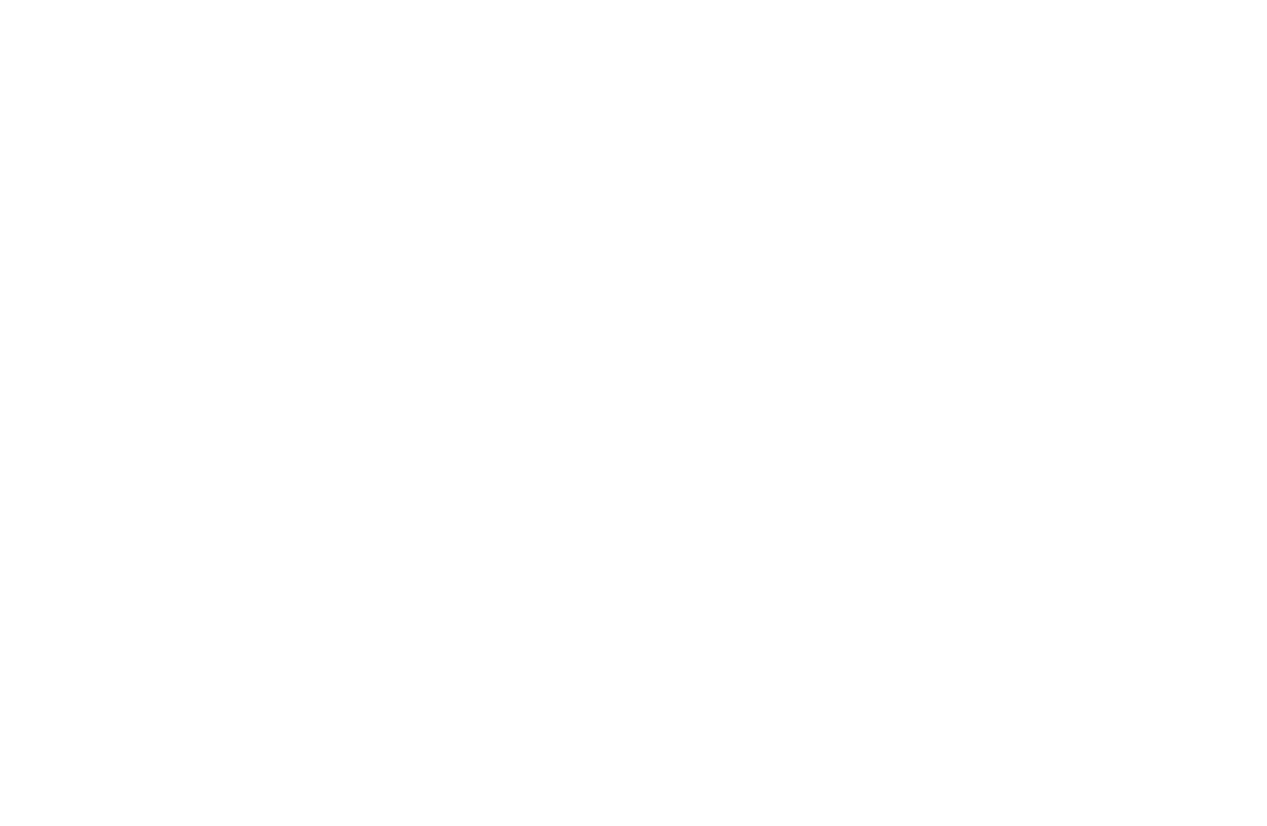 scroll, scrollTop: 0, scrollLeft: 0, axis: both 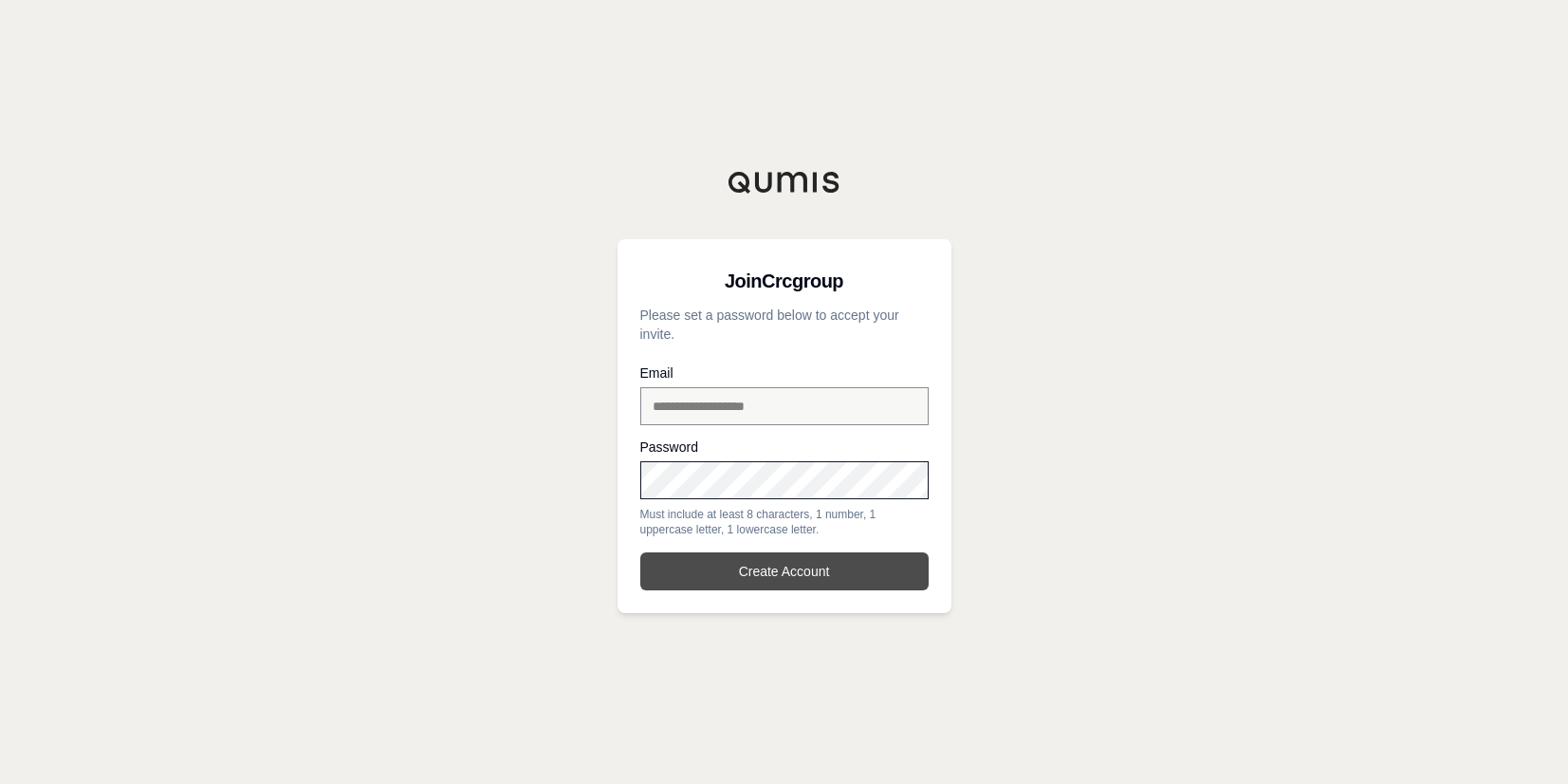 click on "Create Account" at bounding box center [784, 571] 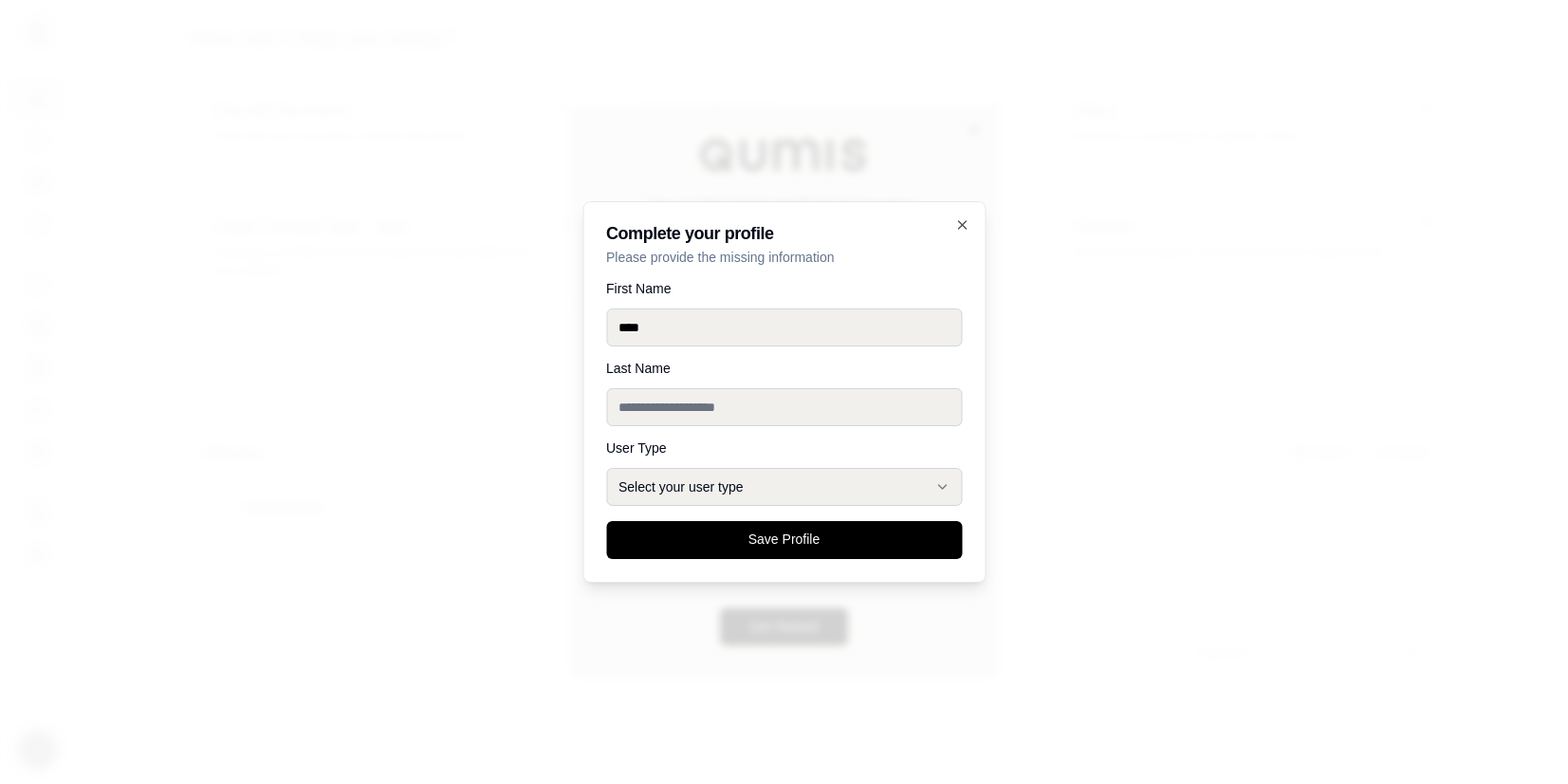 type on "****" 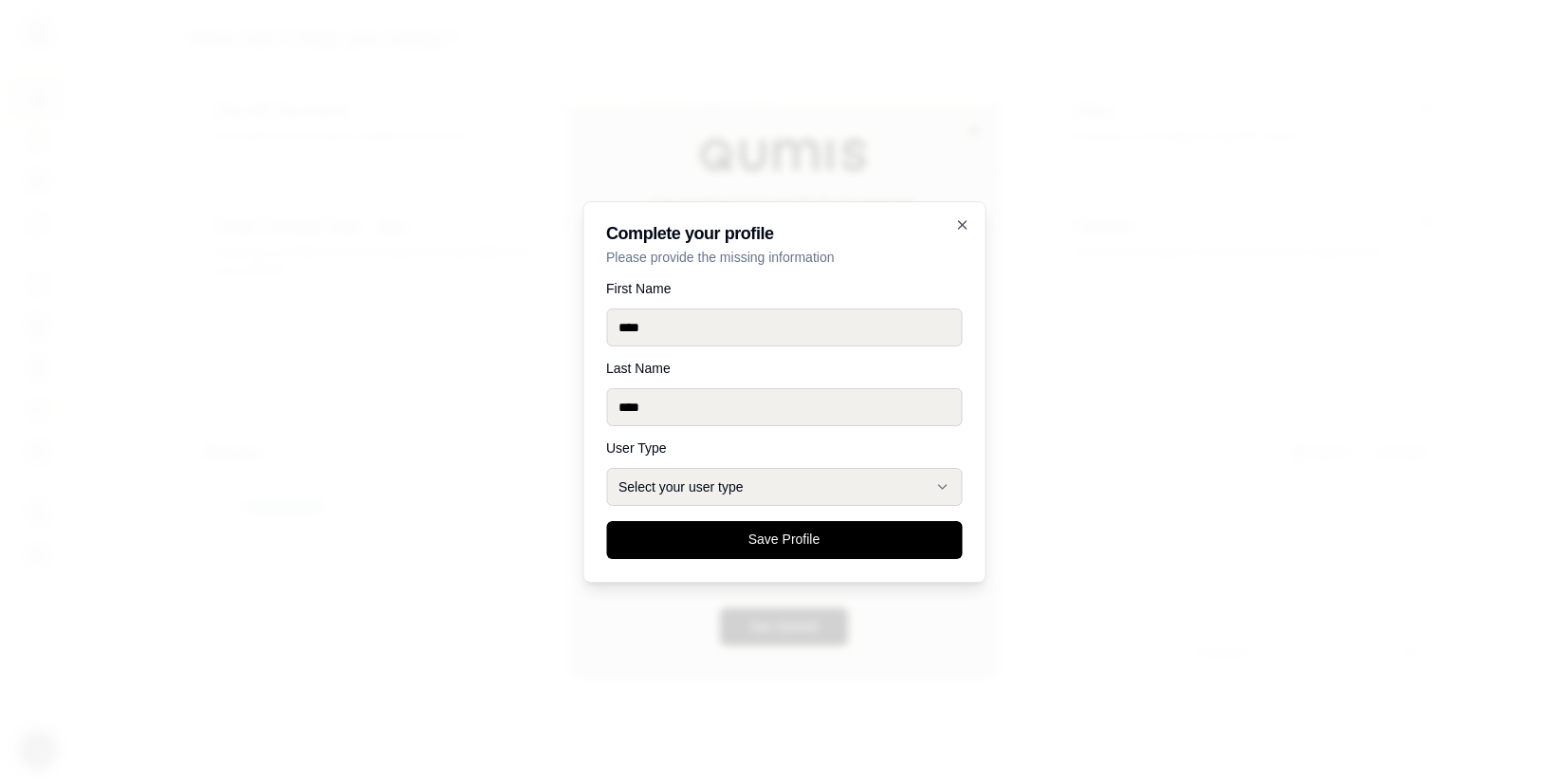 type on "*****" 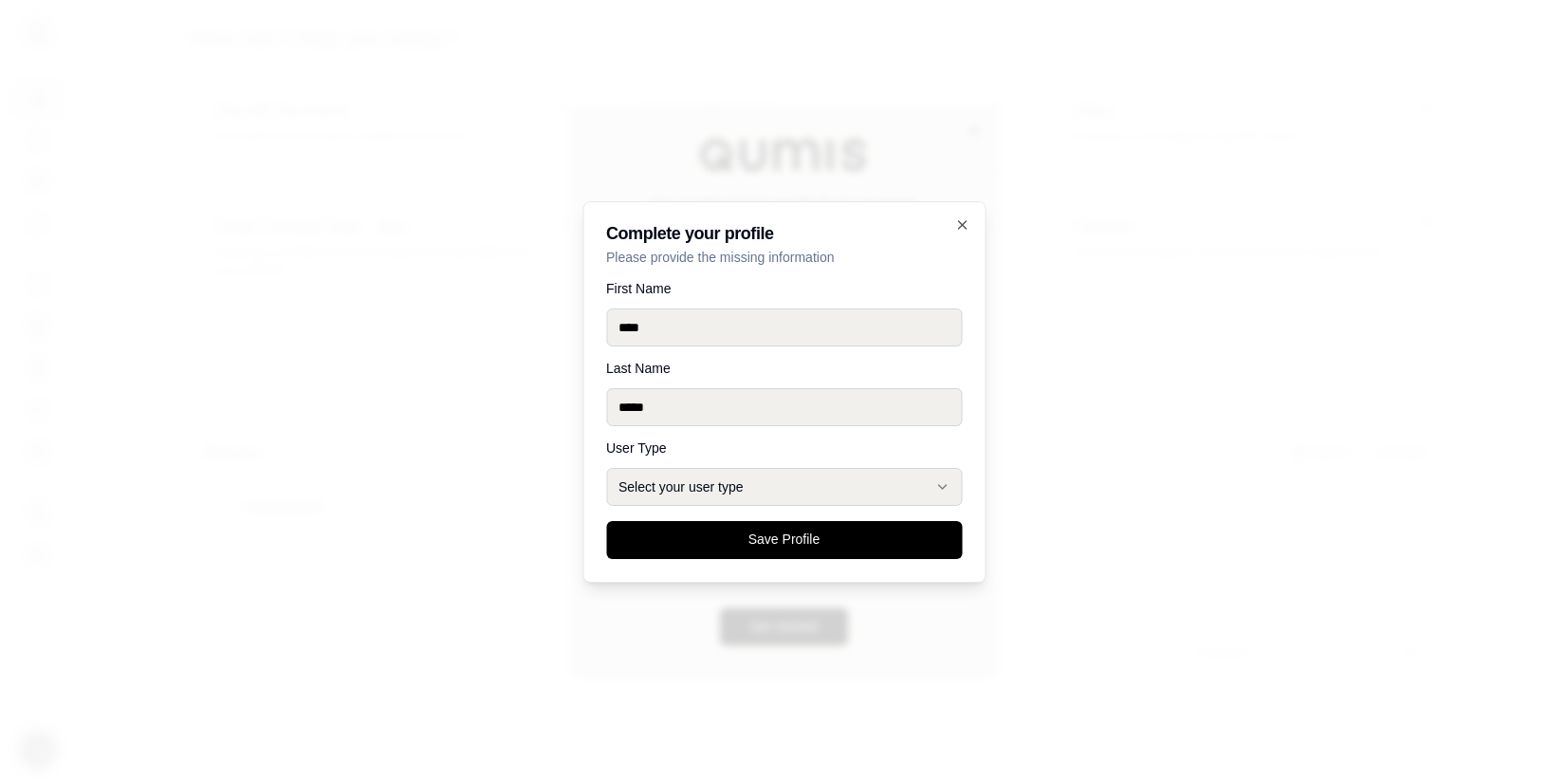 click at bounding box center [784, 392] 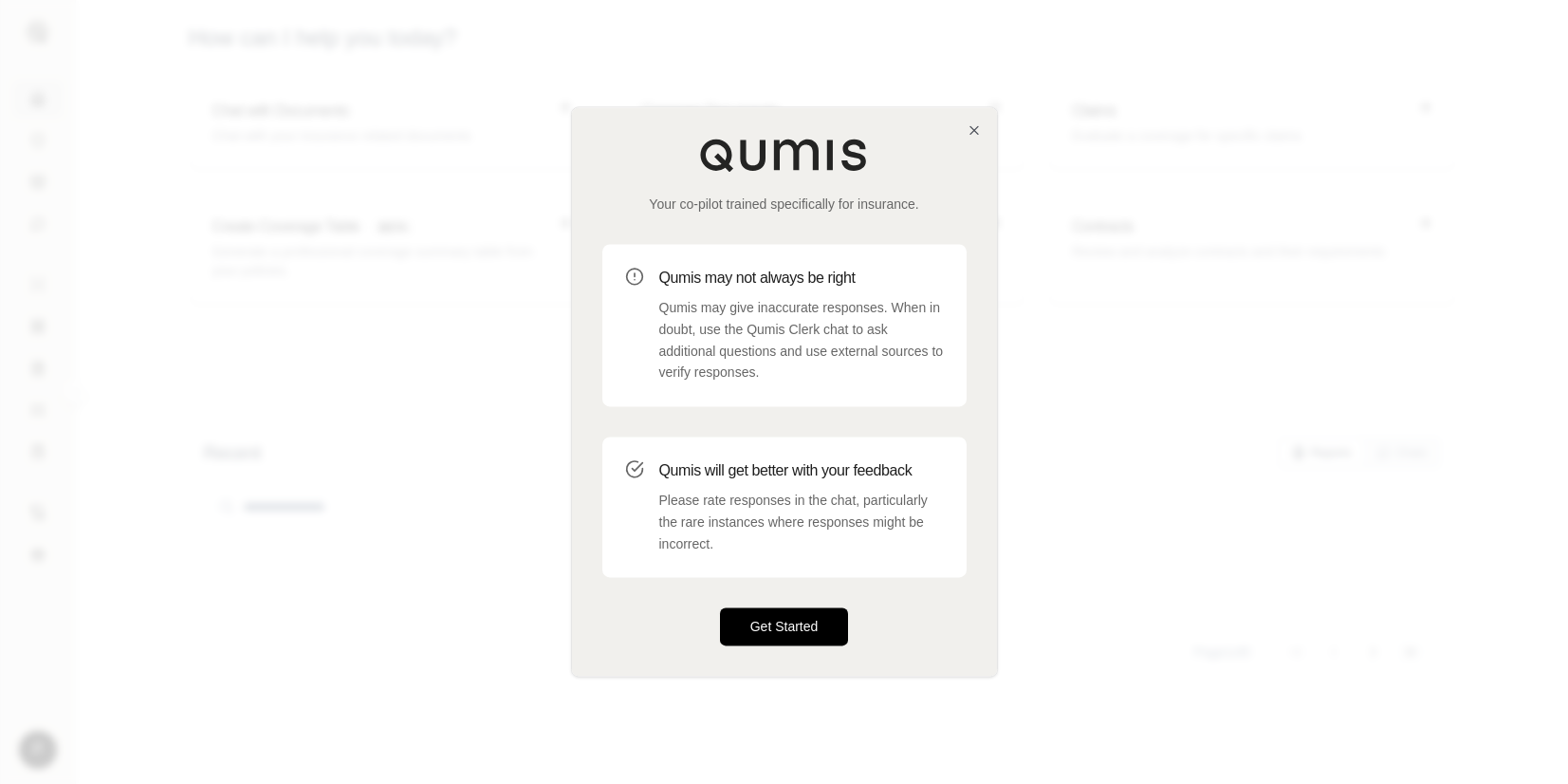click on "Get Started" at bounding box center (784, 627) 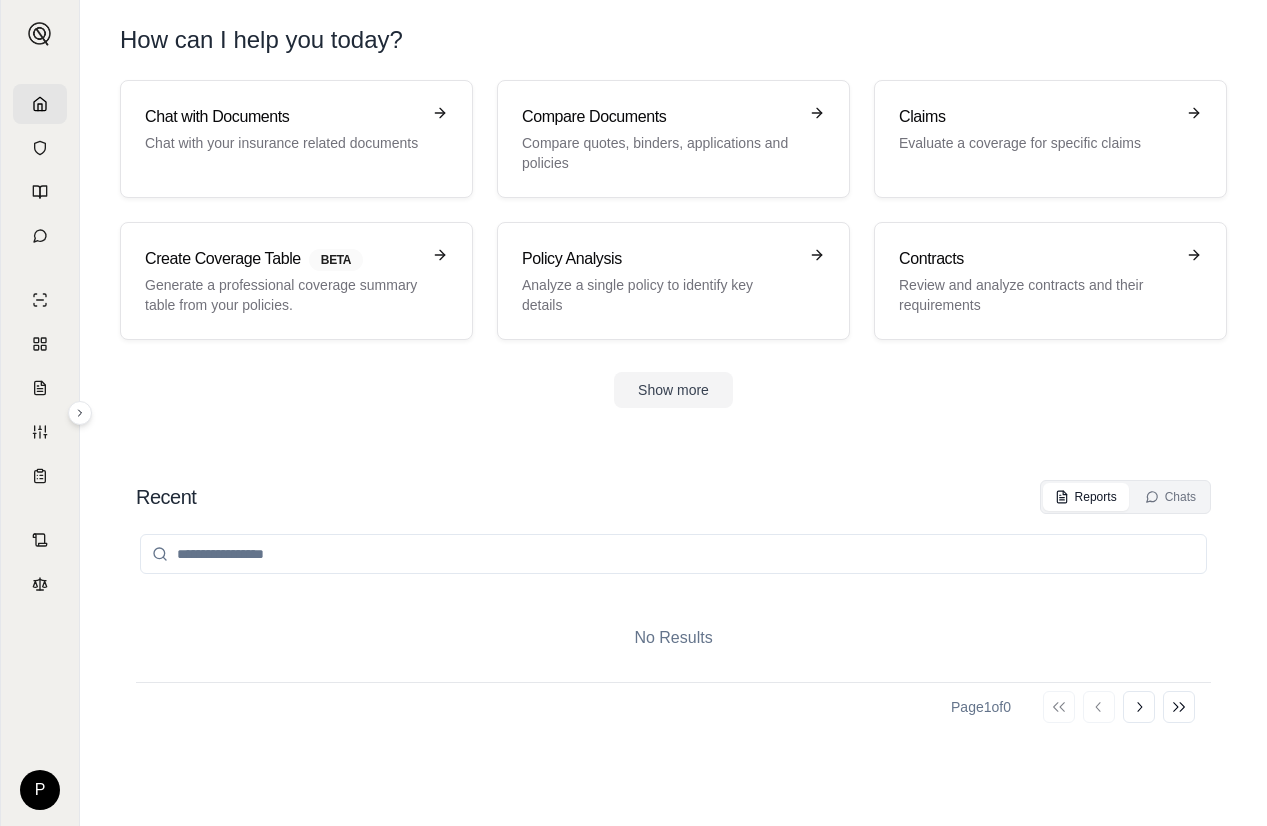 click on "No Results" at bounding box center [673, 638] 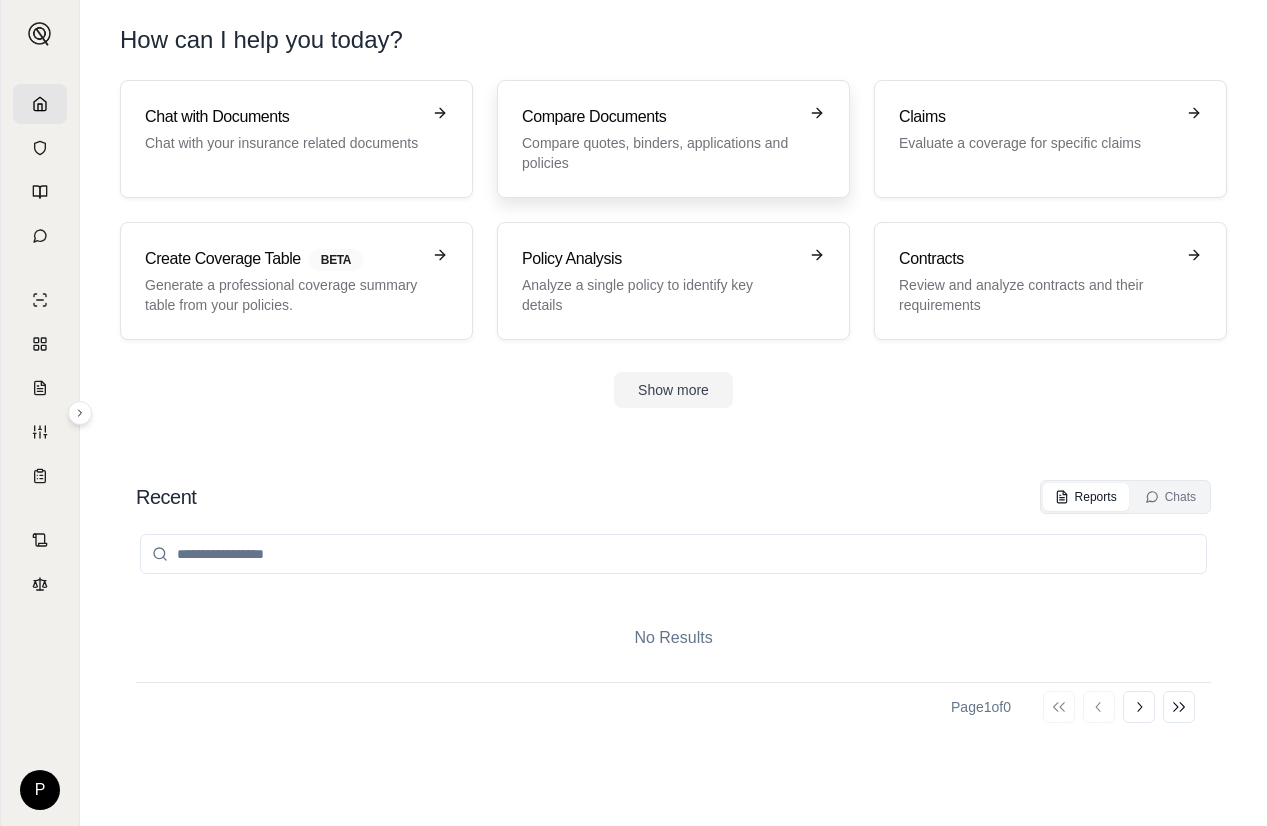 click on "Compare Documents" at bounding box center (659, 117) 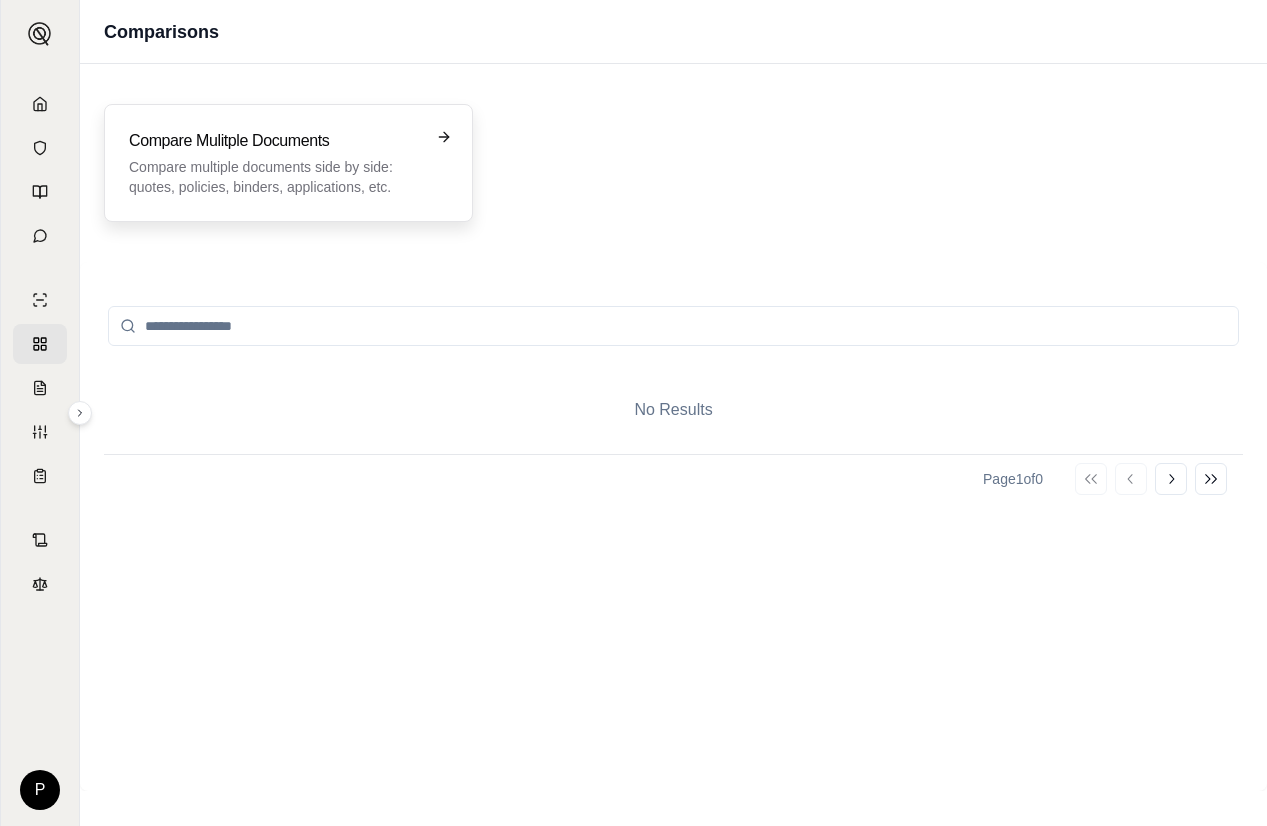 click on "Compare multiple documents side by side: quotes, policies, binders, applications, etc." at bounding box center [274, 177] 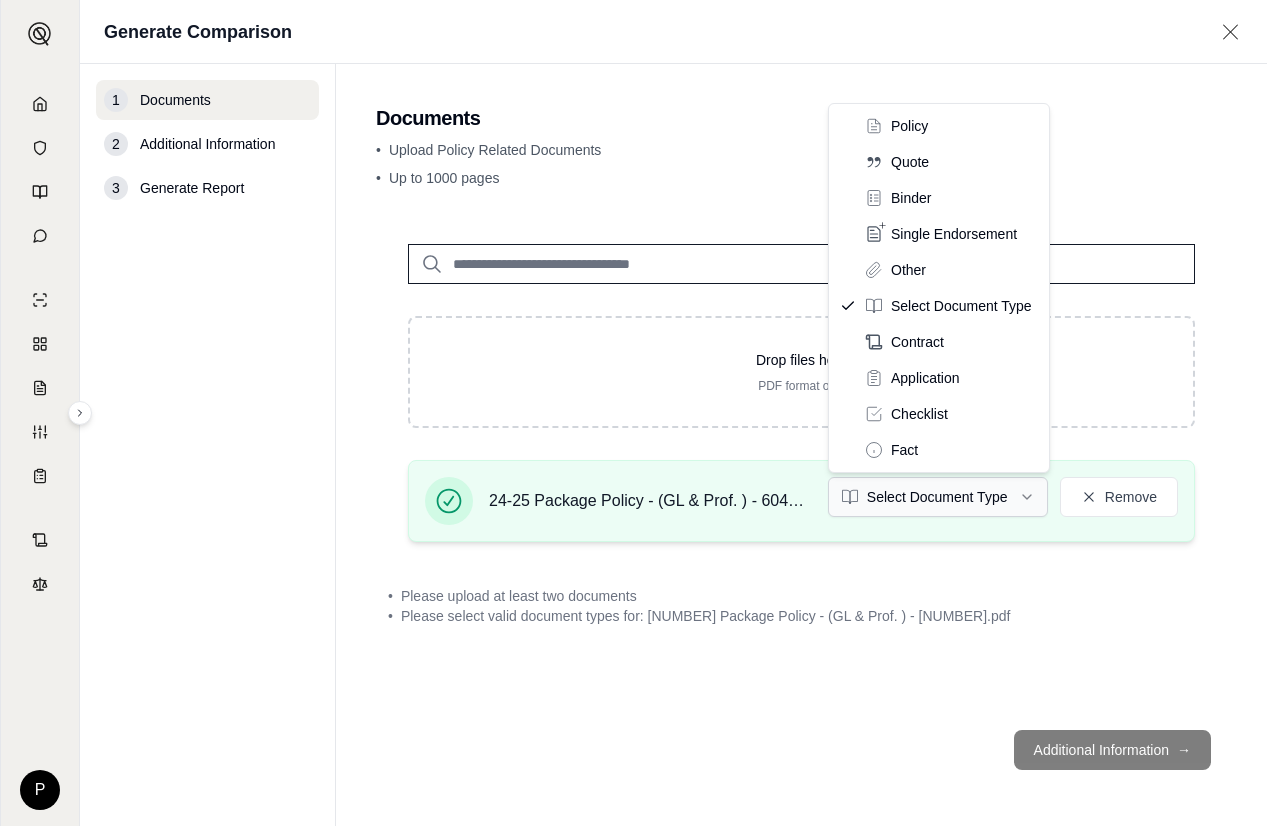 click on "P Generate Comparison 1 Documents 2 Additional Information 3 Generate Report Documents • Upload Policy Related Documents • Up to 1000 pages Drop files here PDF format only 24-25 Package Policy - (GL & Prof. ) - 6049912342.pdf Select Document Type Remove • Please upload at least two documents • Please select valid document types for: 24-25 Package Policy - (GL & Prof. ) - 6049912342.pdf Additional Information →
Policy Quote Binder Single Endorsement Other Select Document Type Contract Application Checklist Fact" at bounding box center [633, 413] 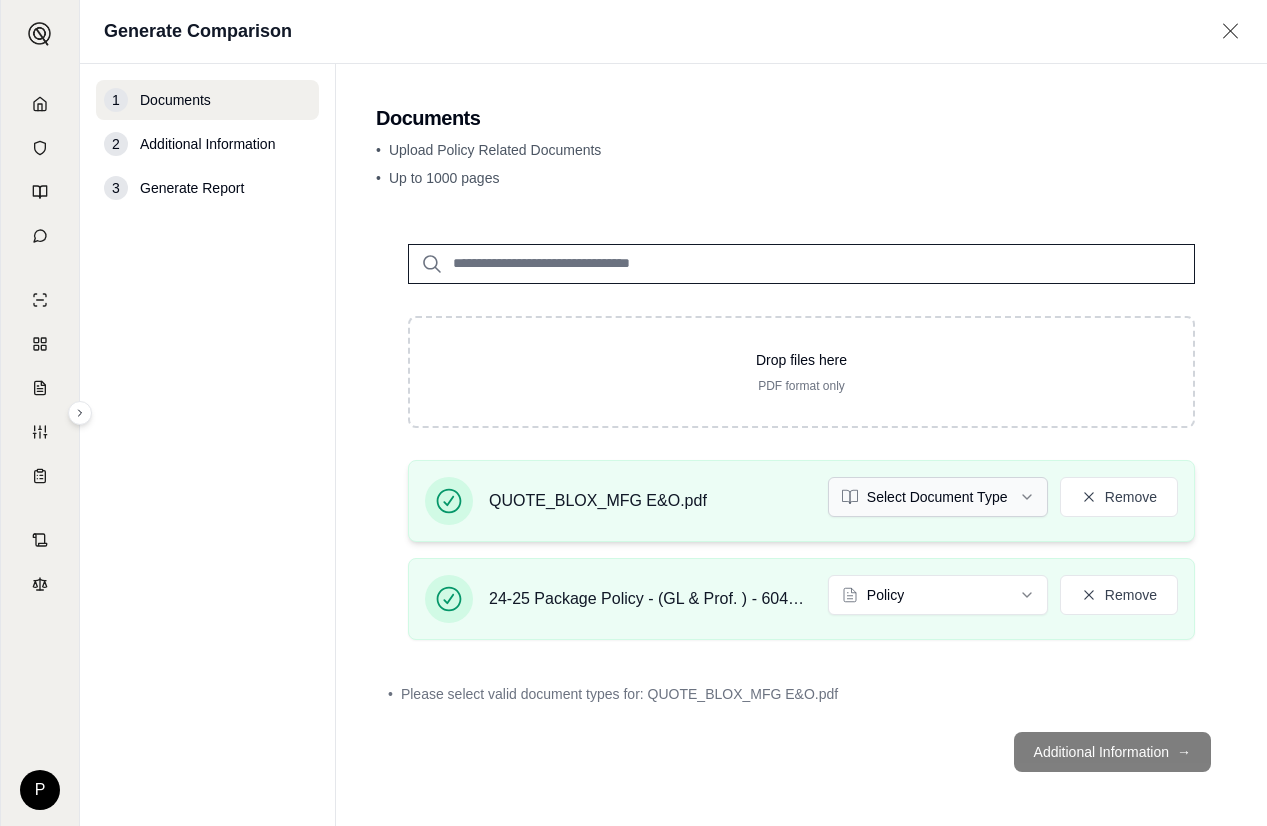 click on "P Generate Comparison 1 Documents 2 Additional Information 3 Generate Report Documents • Upload Policy Related Documents • Up to 1000 pages Drop files here PDF format only QUOTE_BLOX_MFG E&O.pdf Select Document Type Remove 24-25 Package Policy - (GL & Prof. ) - 6049912342.pdf Policy Remove • Please select valid document types for: QUOTE_BLOX_MFG E&O.pdf Additional Information →" at bounding box center [633, 413] 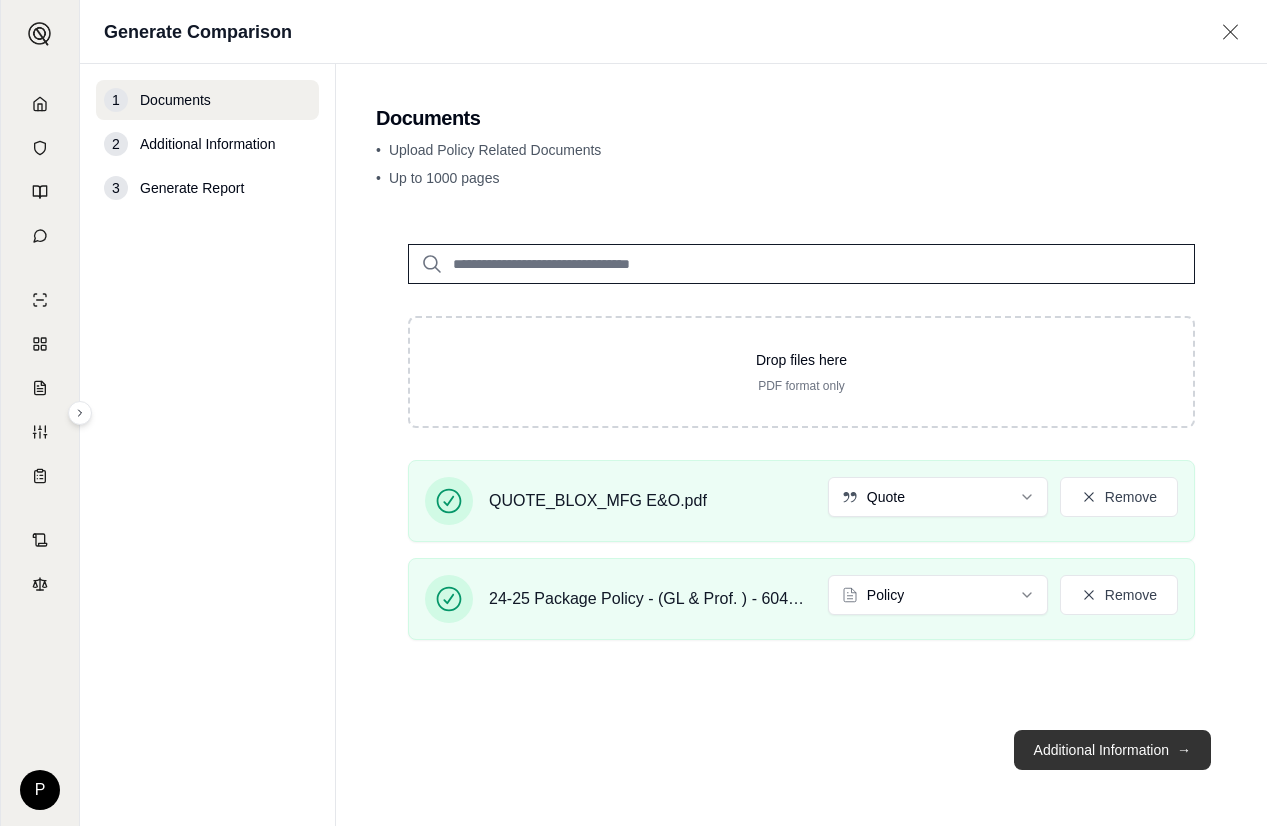 click on "Additional Information →" at bounding box center [1112, 750] 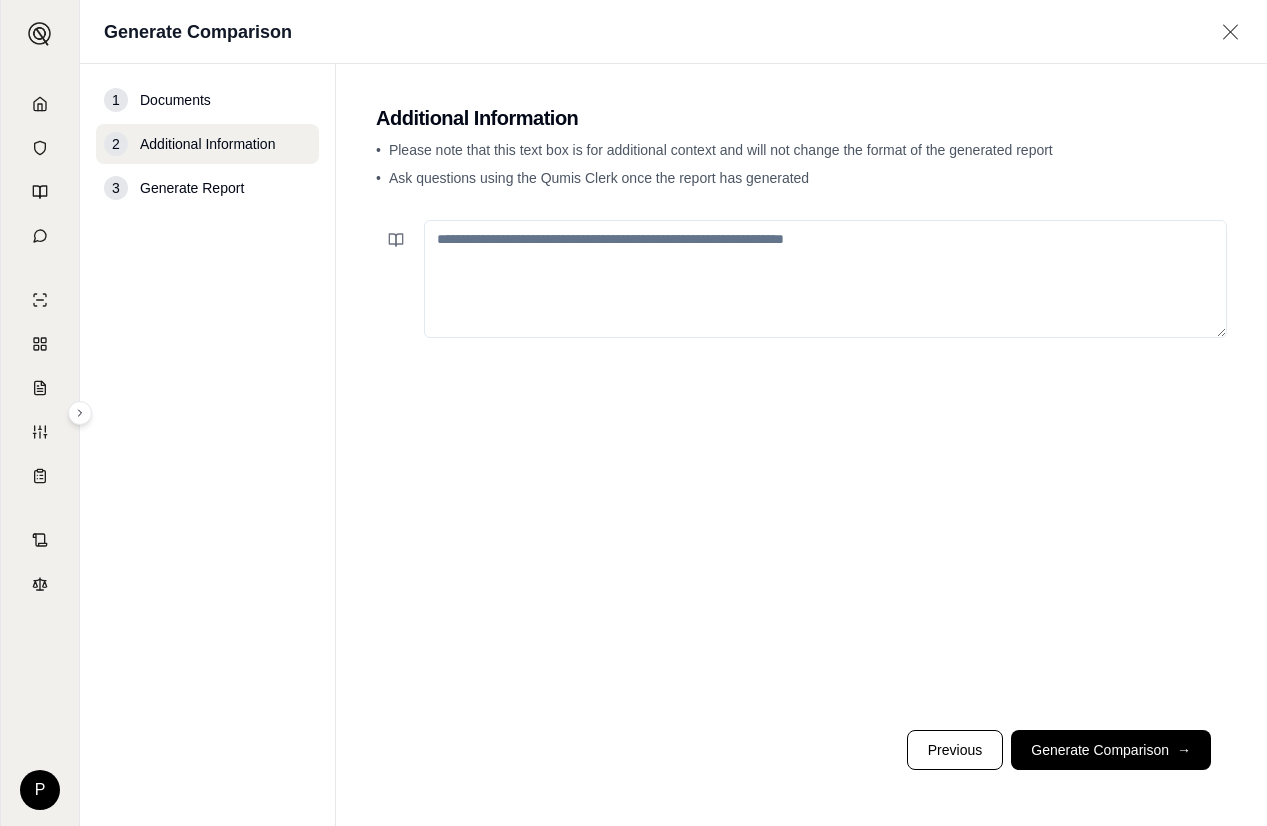 click at bounding box center (825, 279) 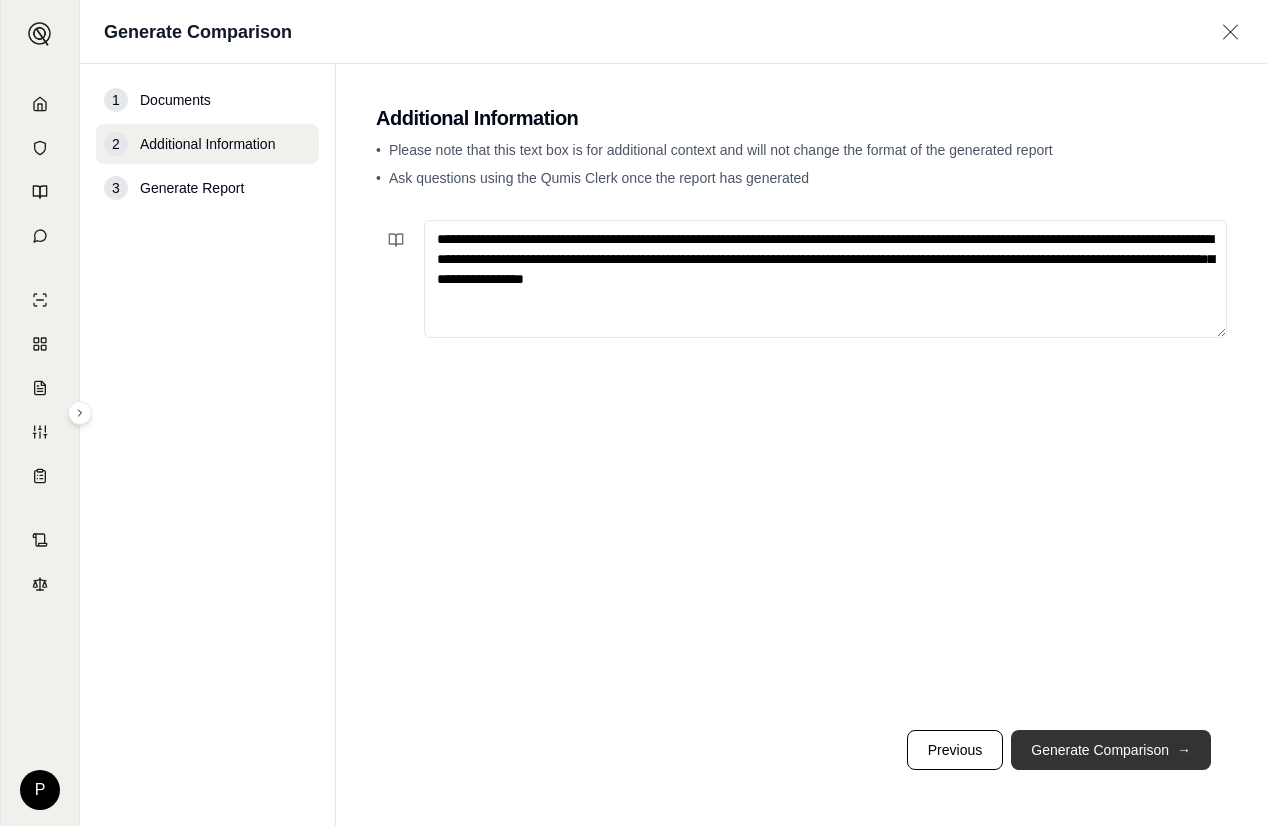 type on "**********" 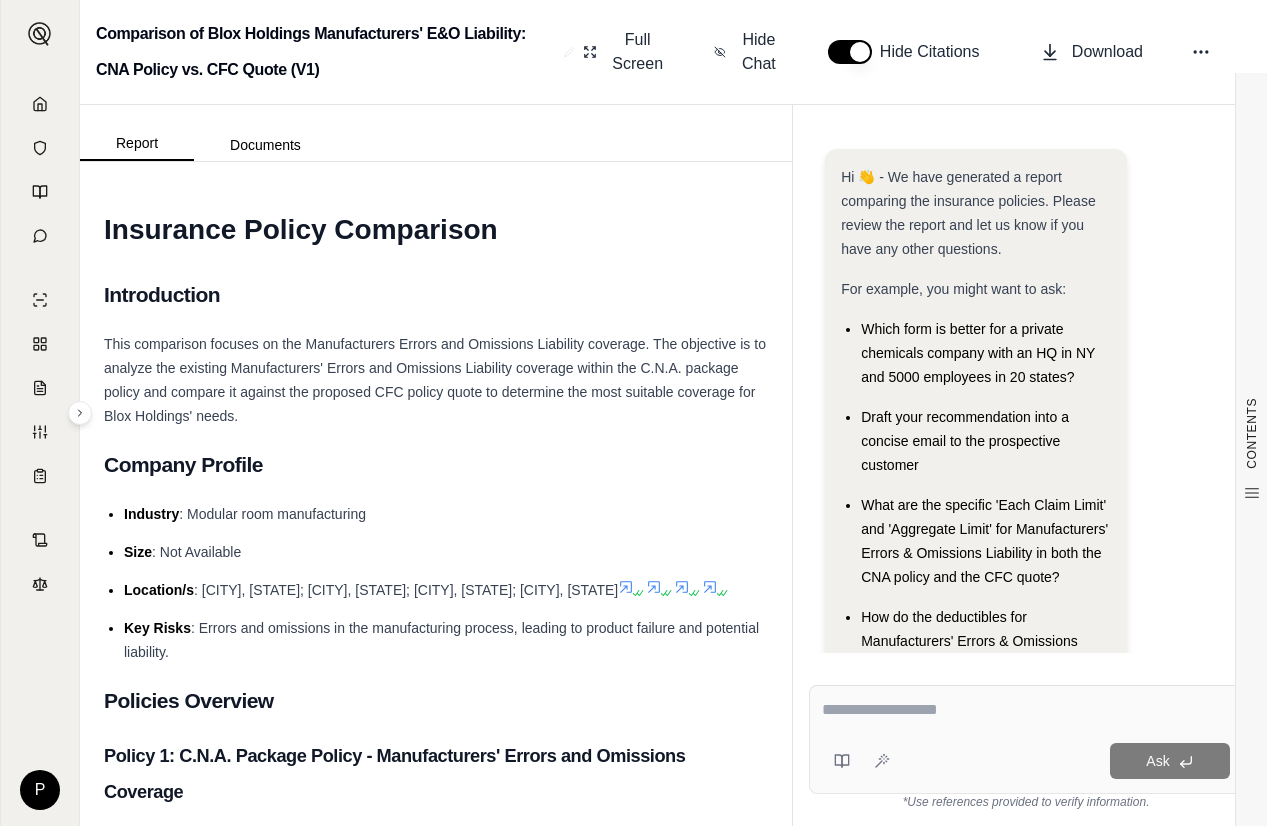 scroll, scrollTop: 0, scrollLeft: 0, axis: both 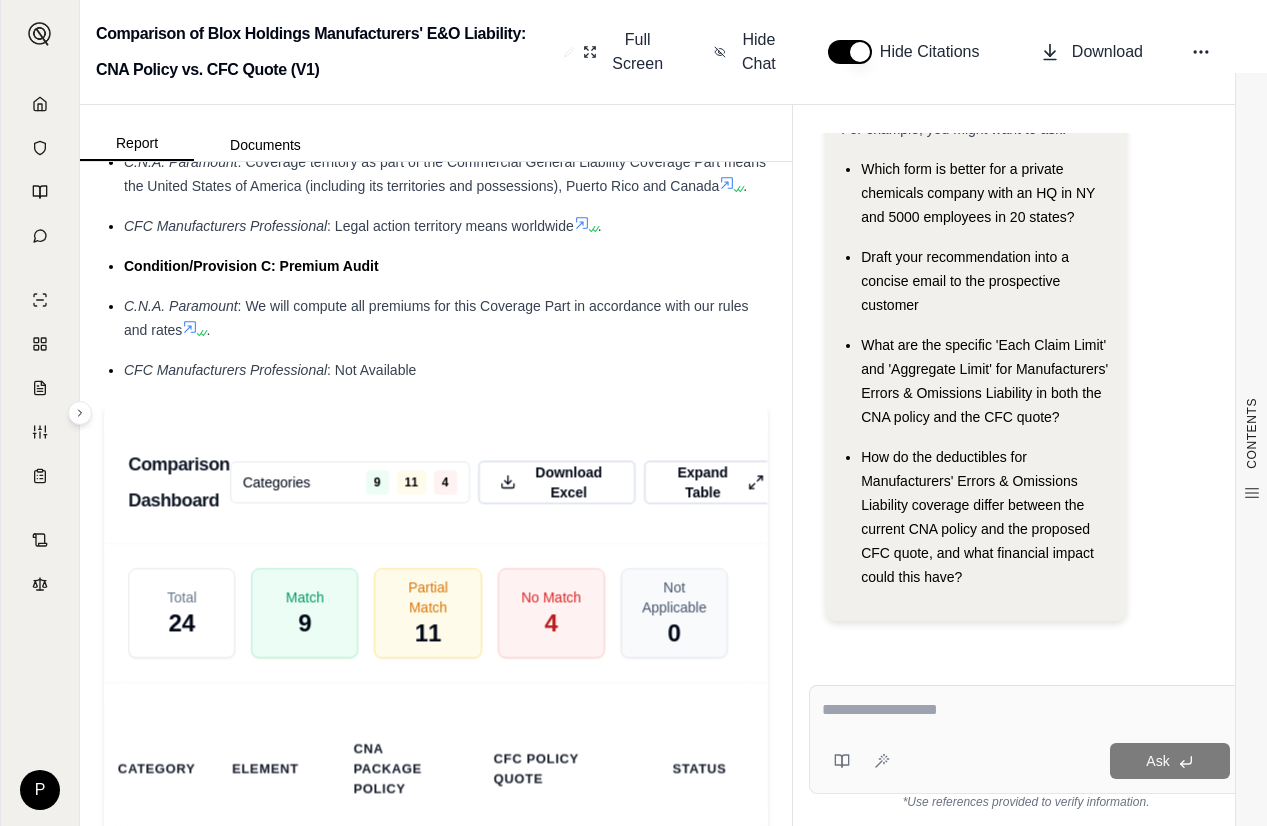 click on "How do the deductibles for Manufacturers' Errors & Omissions Liability coverage differ between the current CNA policy and the proposed CFC quote, and what financial impact could this have?" at bounding box center (985, 517) 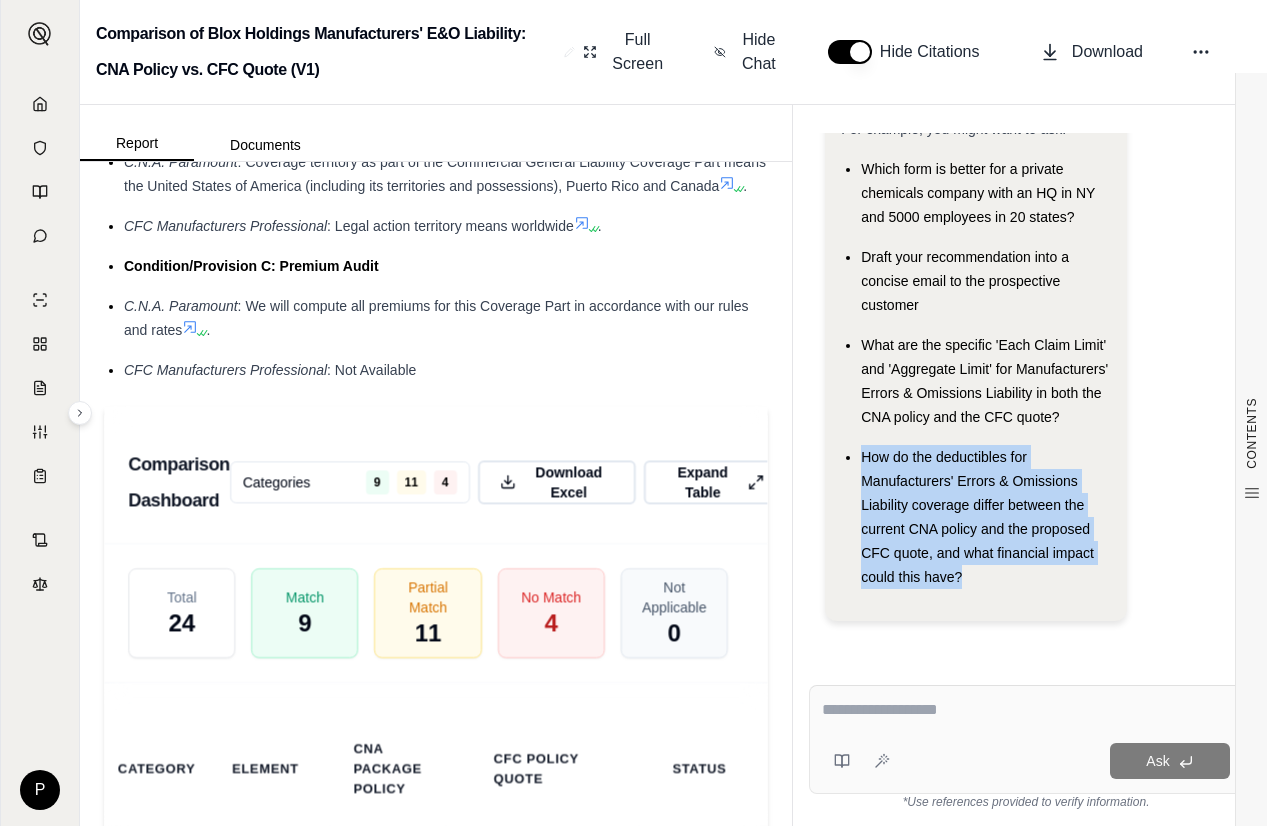 drag, startPoint x: 950, startPoint y: 566, endPoint x: 853, endPoint y: 454, distance: 148.16545 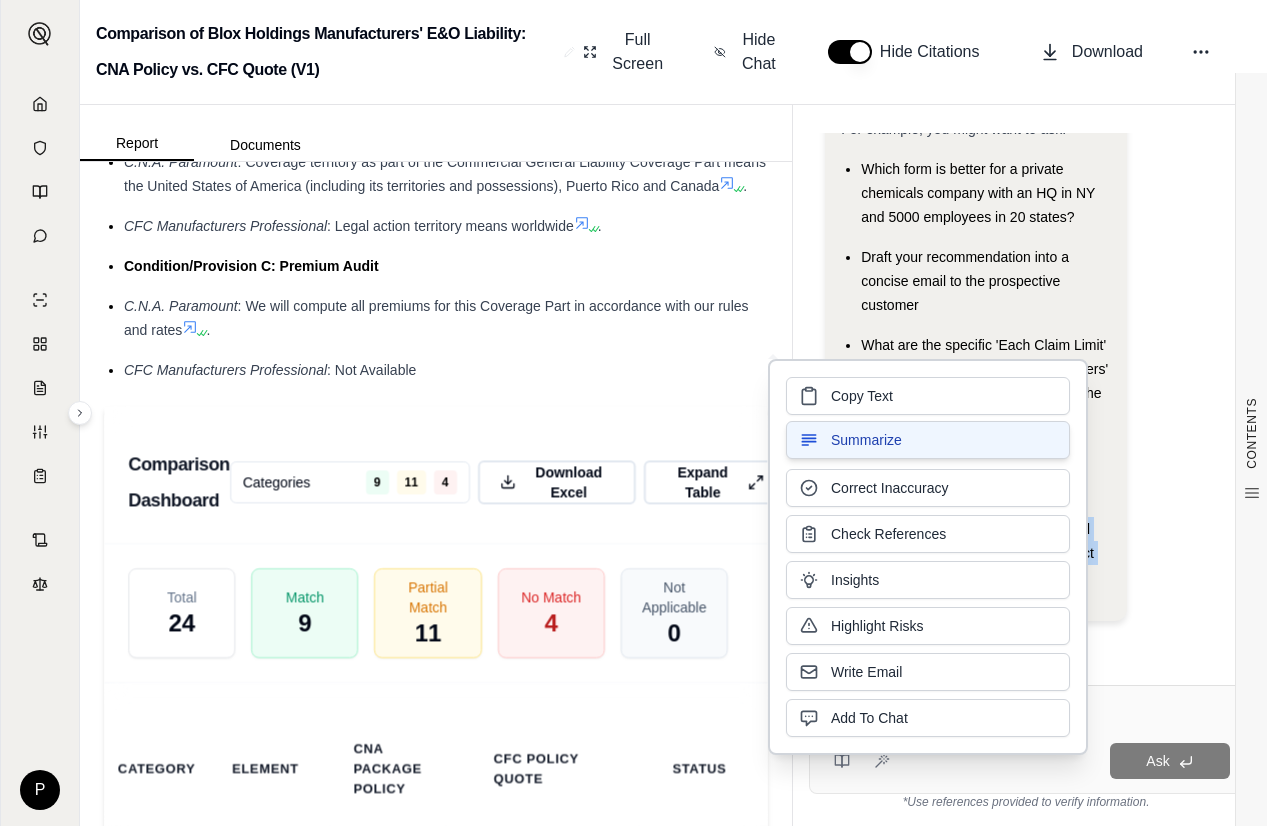 drag, startPoint x: 853, startPoint y: 454, endPoint x: 882, endPoint y: 450, distance: 29.274563 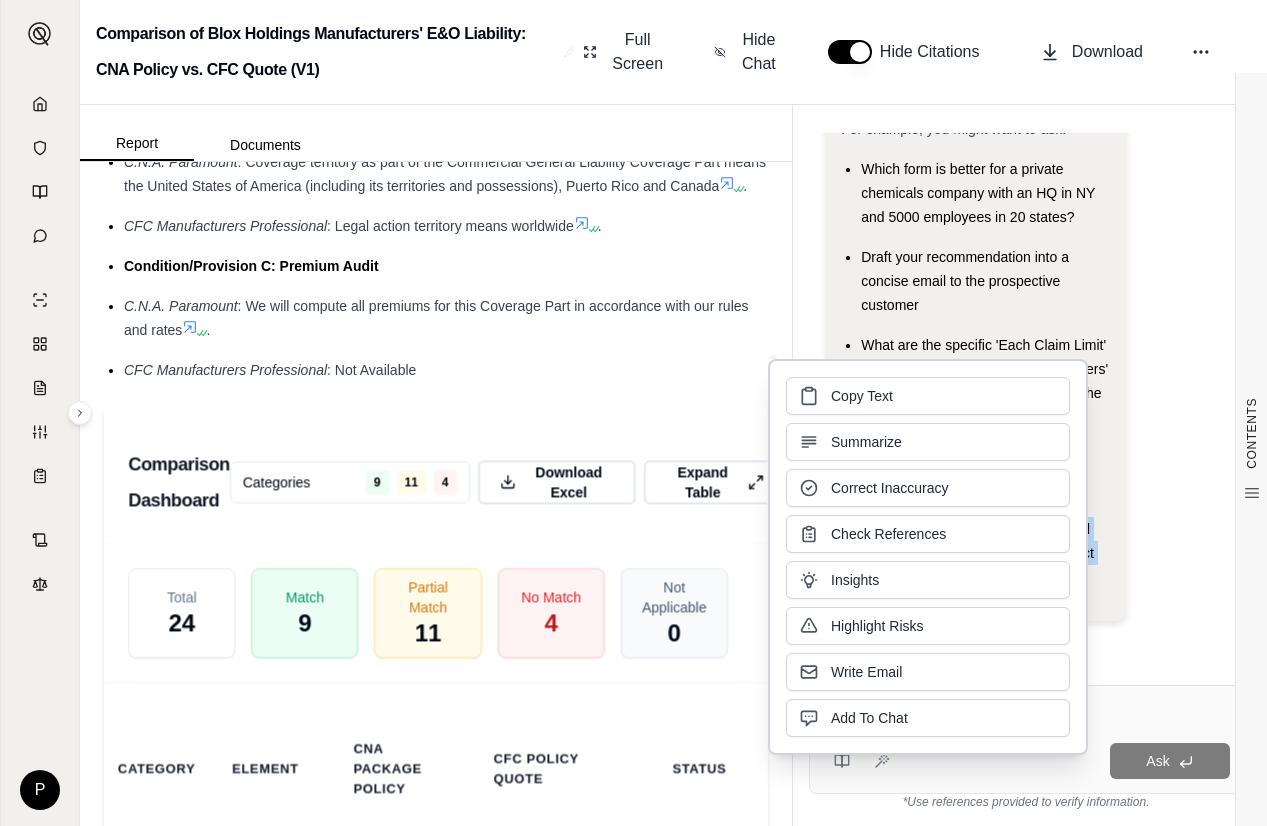 drag, startPoint x: 882, startPoint y: 450, endPoint x: 834, endPoint y: 291, distance: 166.08733 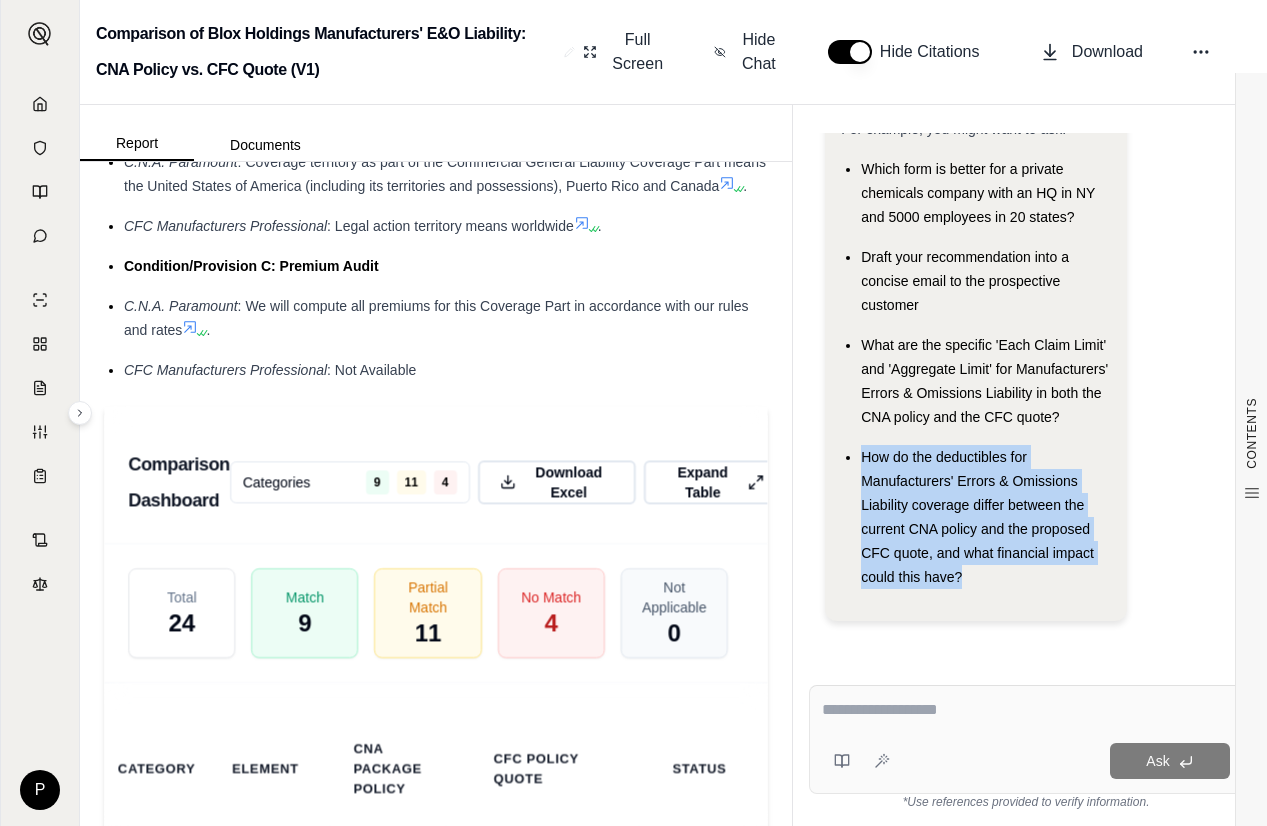 drag, startPoint x: 985, startPoint y: 577, endPoint x: 857, endPoint y: 457, distance: 175.4537 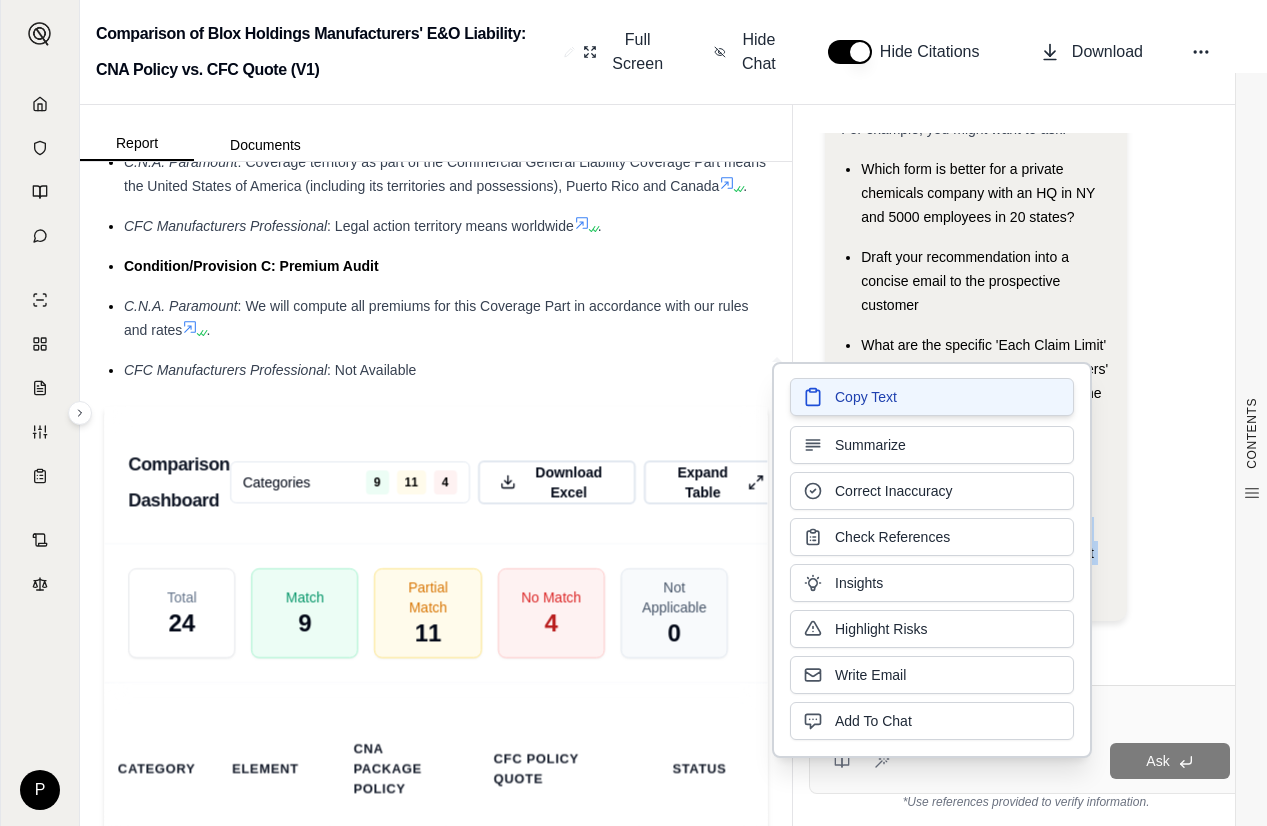 click on "Copy Text" at bounding box center (932, 397) 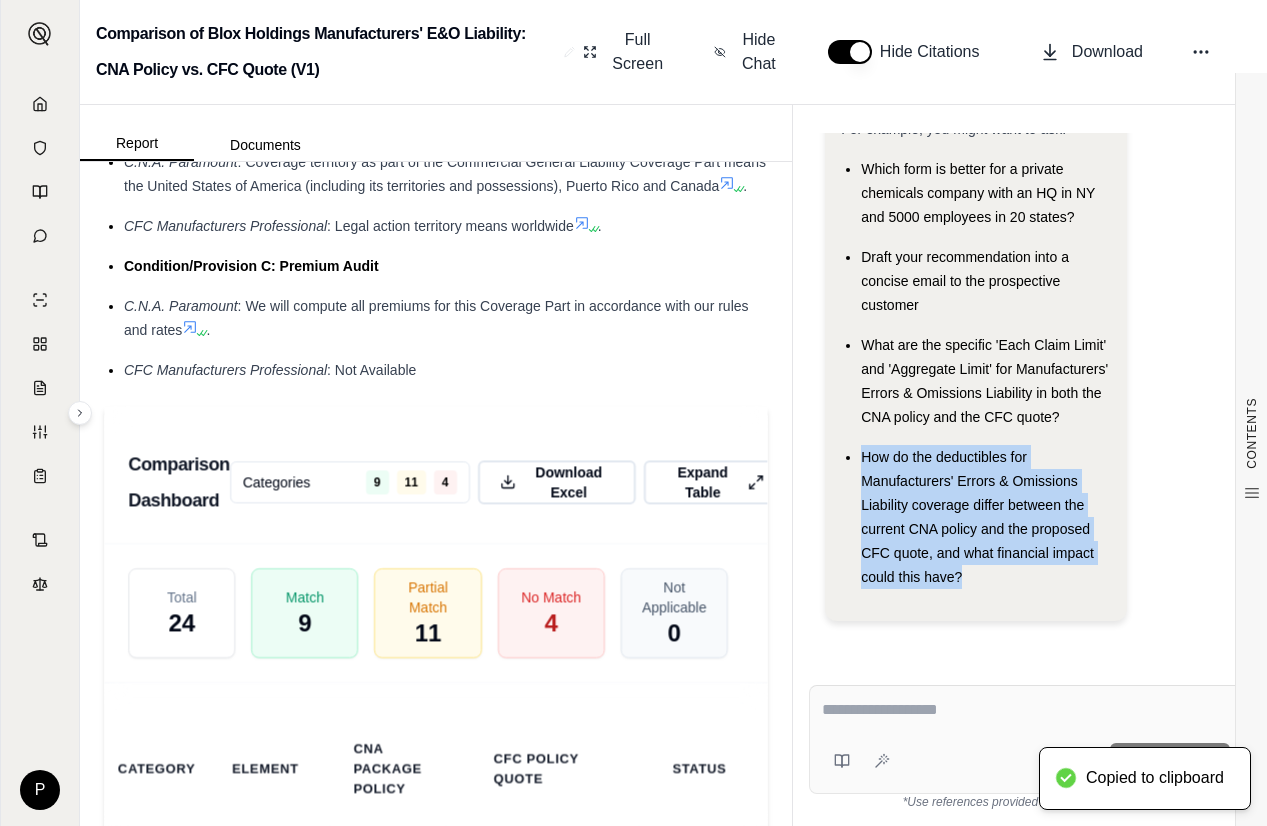 click at bounding box center [1026, 710] 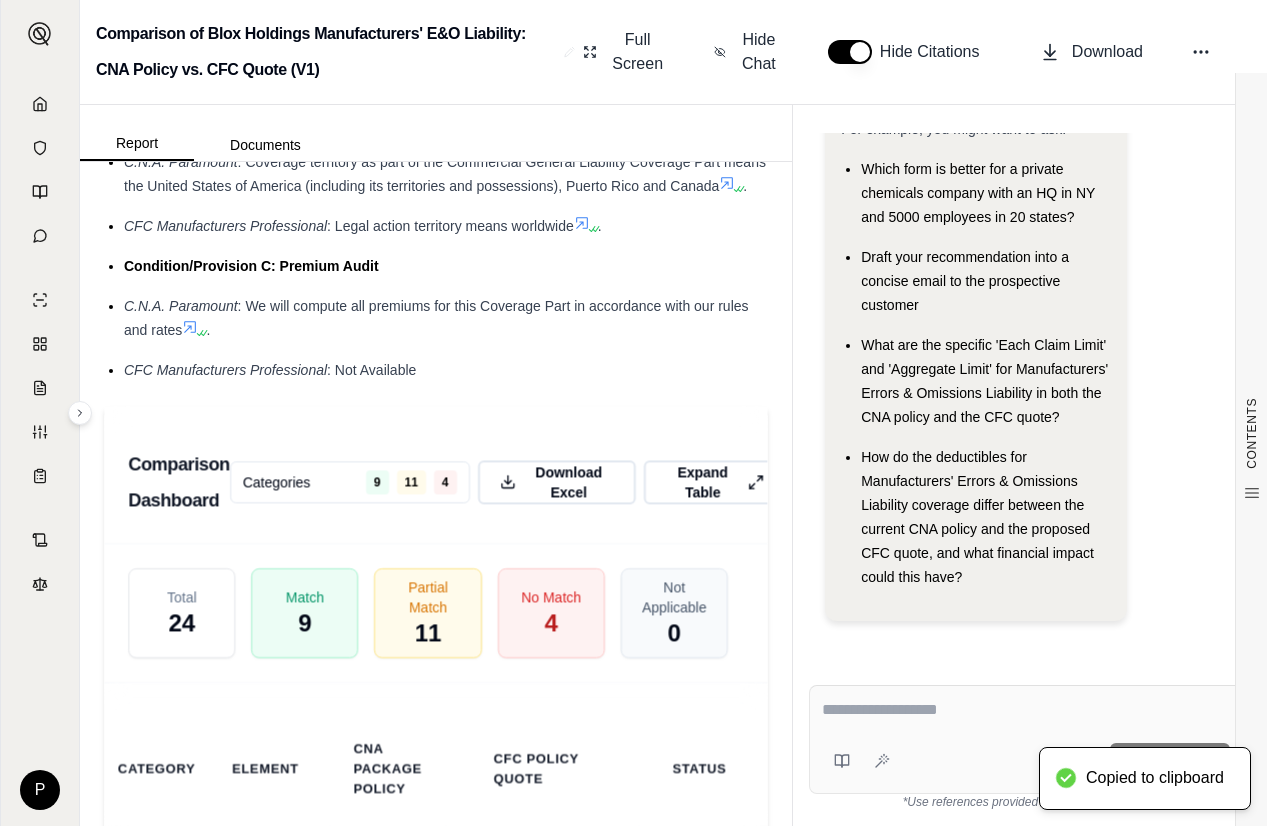 paste on "**********" 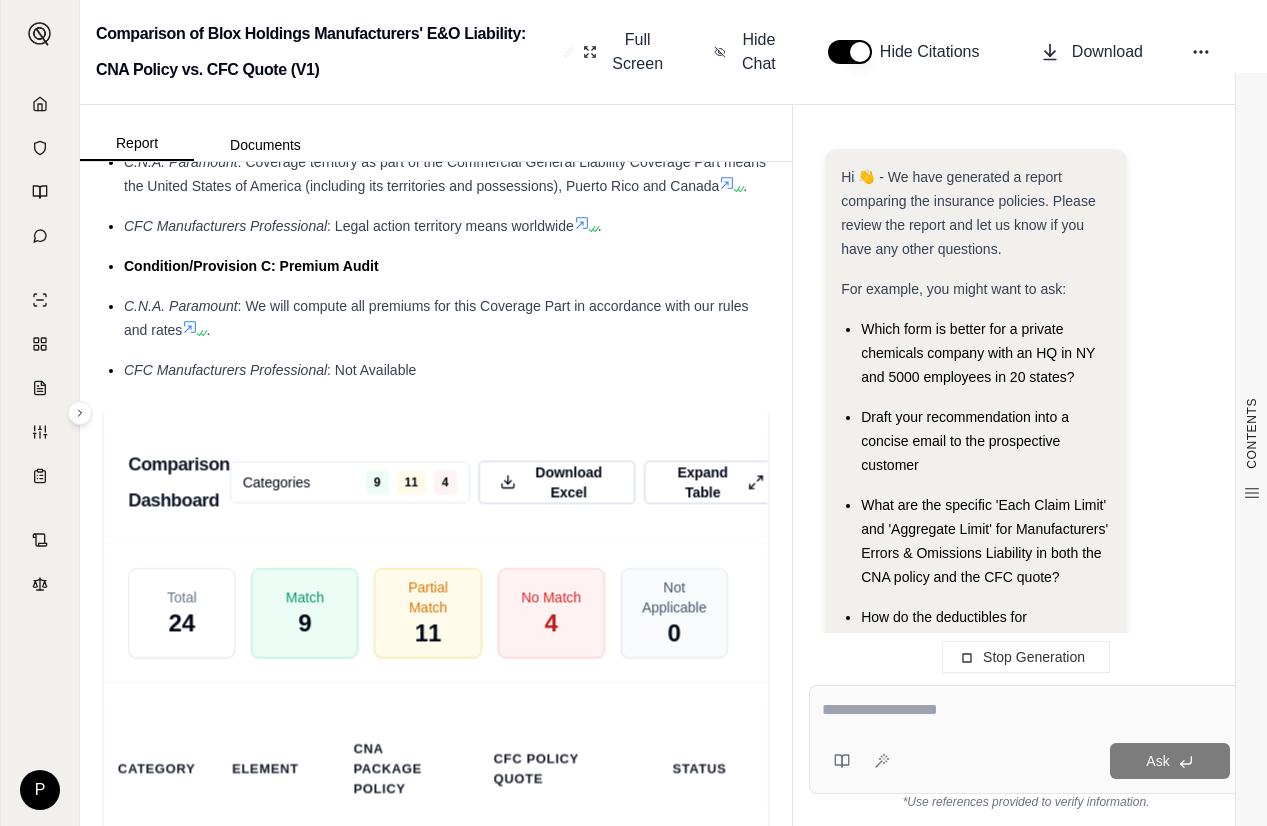 scroll, scrollTop: 472, scrollLeft: 0, axis: vertical 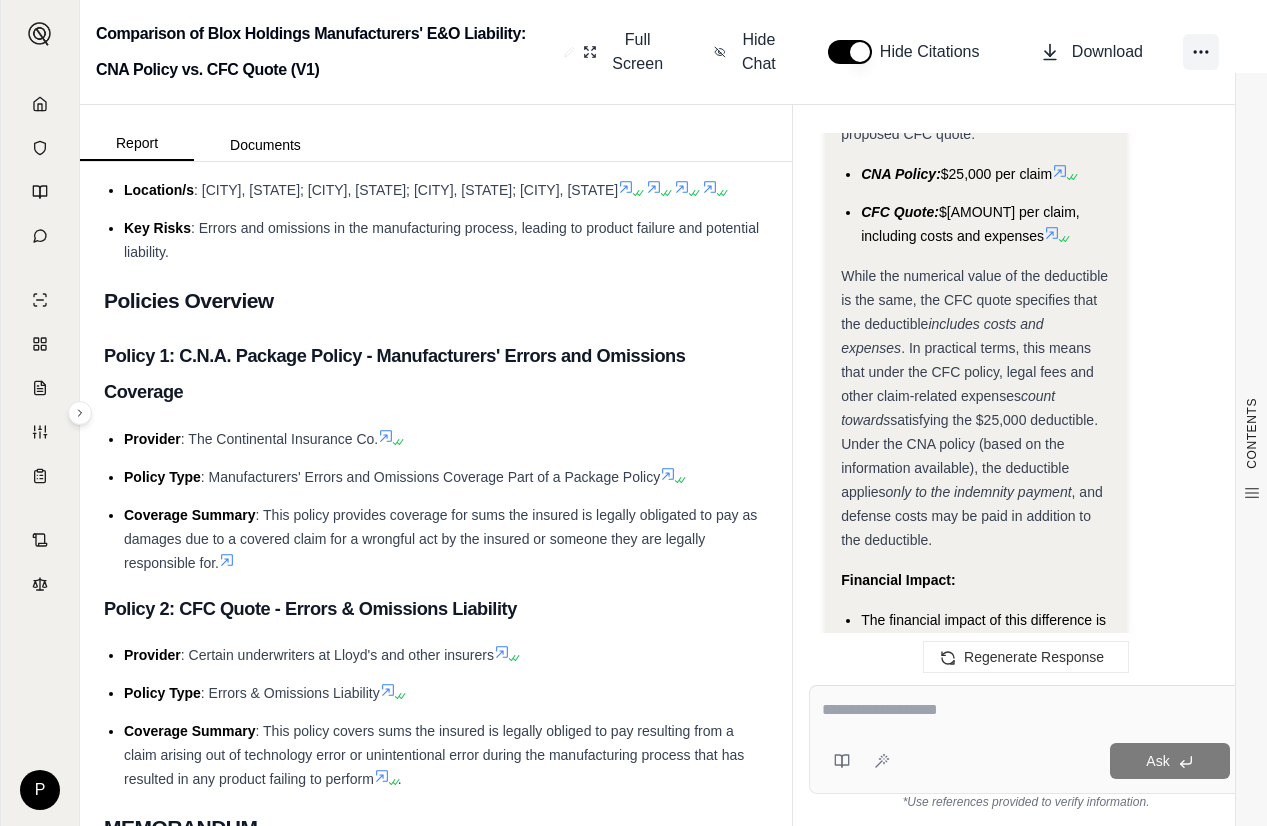 click 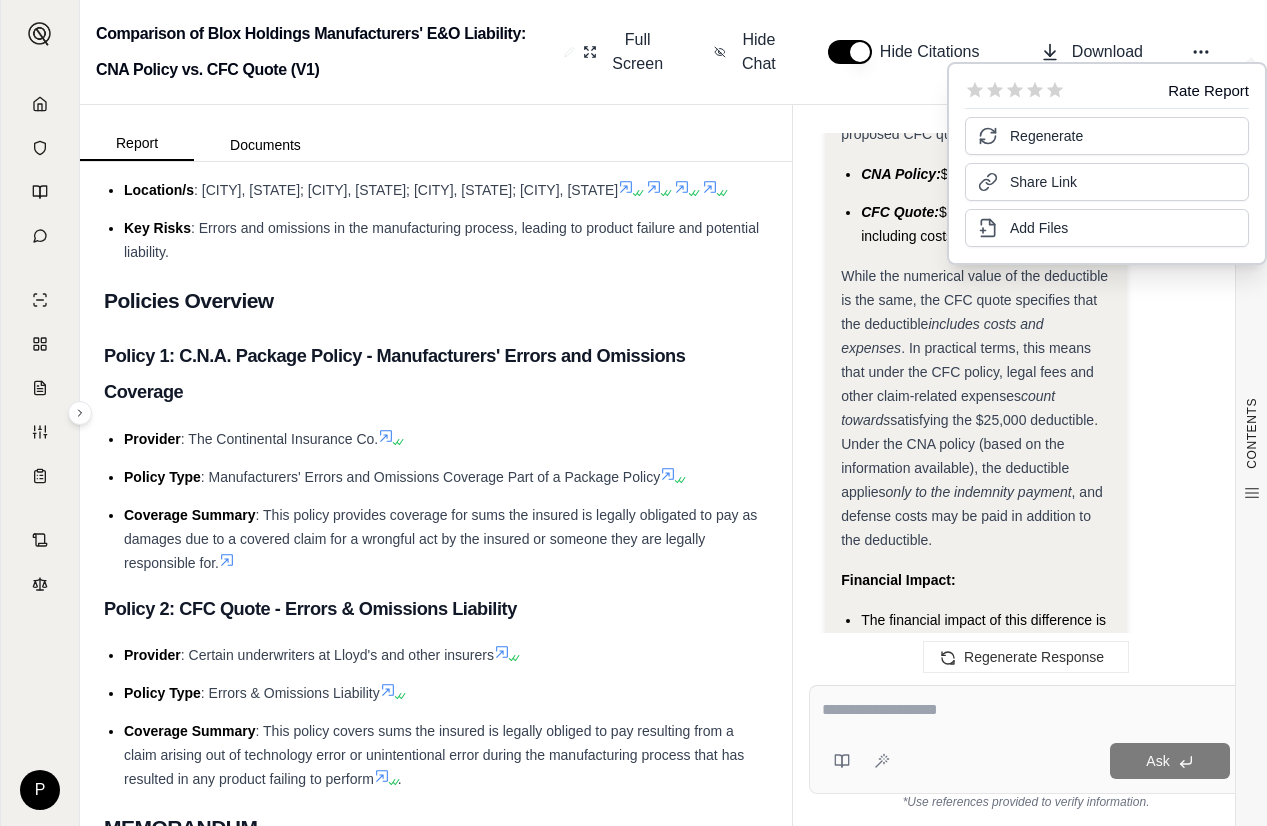 click on "Analysis:
Okay, I need to compare the deductibles for the Manufacturers' Errors & Omissions Liability coverage in the CNA policy and the CFC quote. Then, I need to analyze the potential financial impact of these differences.
Here's my plan:
Find the deductible information for the Manufacturers' Errors & Omissions Liability coverage in the CNA policy.
Find the deductible information for the Manufacturers' Errors & Omissions Liability coverage in the CFC quote.
Compare the deductibles.
Analyze the potential financial impact of the differences, considering different claim scenarios.
Present the findings in a clear and concise manner.
Let's start by finding the deductible information in the CNA policy. I'll look for the Manufacturers' Errors and Omissions Coverage Part Declarations.
Okay, I found the Manufacturers' Errors and Omissions Coverage Part Declarations on page [NUMBER] of the  . However, it does not list the deductible.
to see if the deductible is listed there.
.
." at bounding box center (1026, -791) 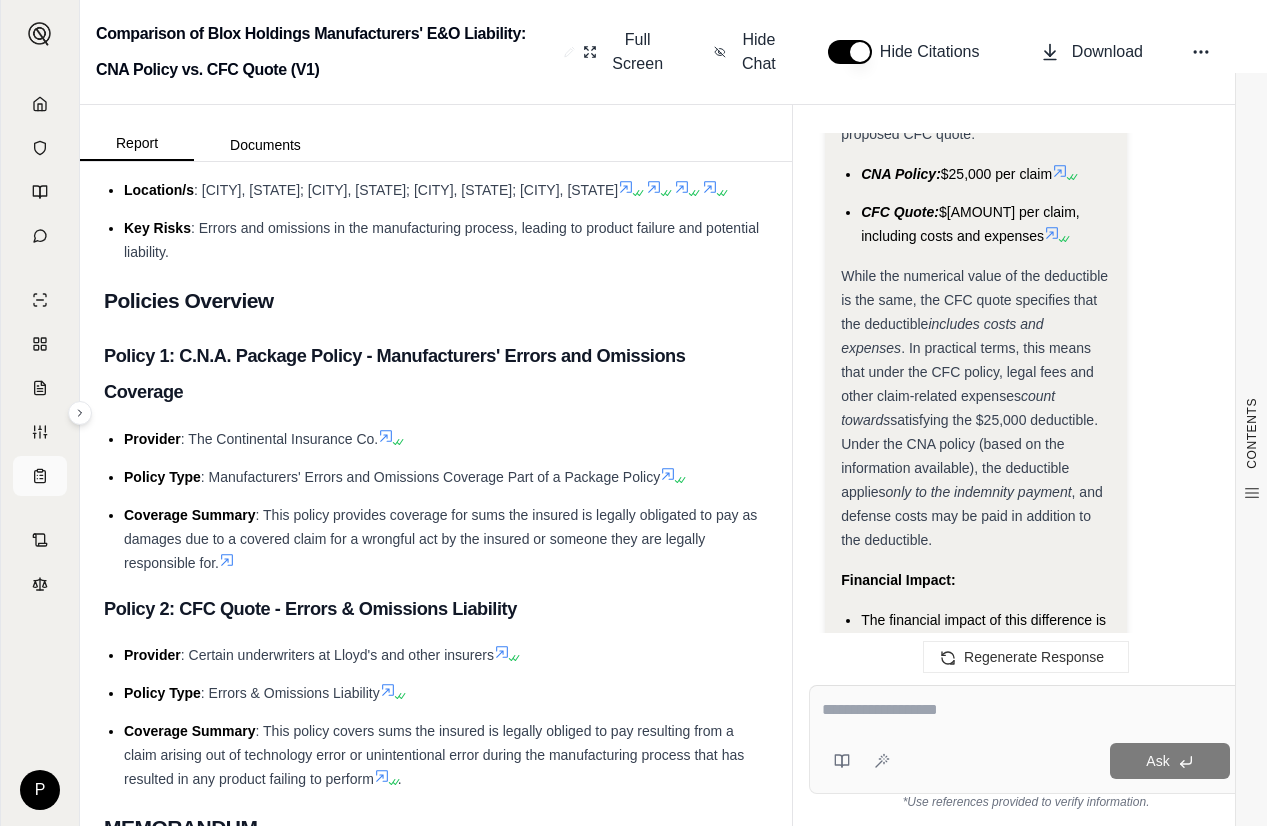 click at bounding box center (40, 476) 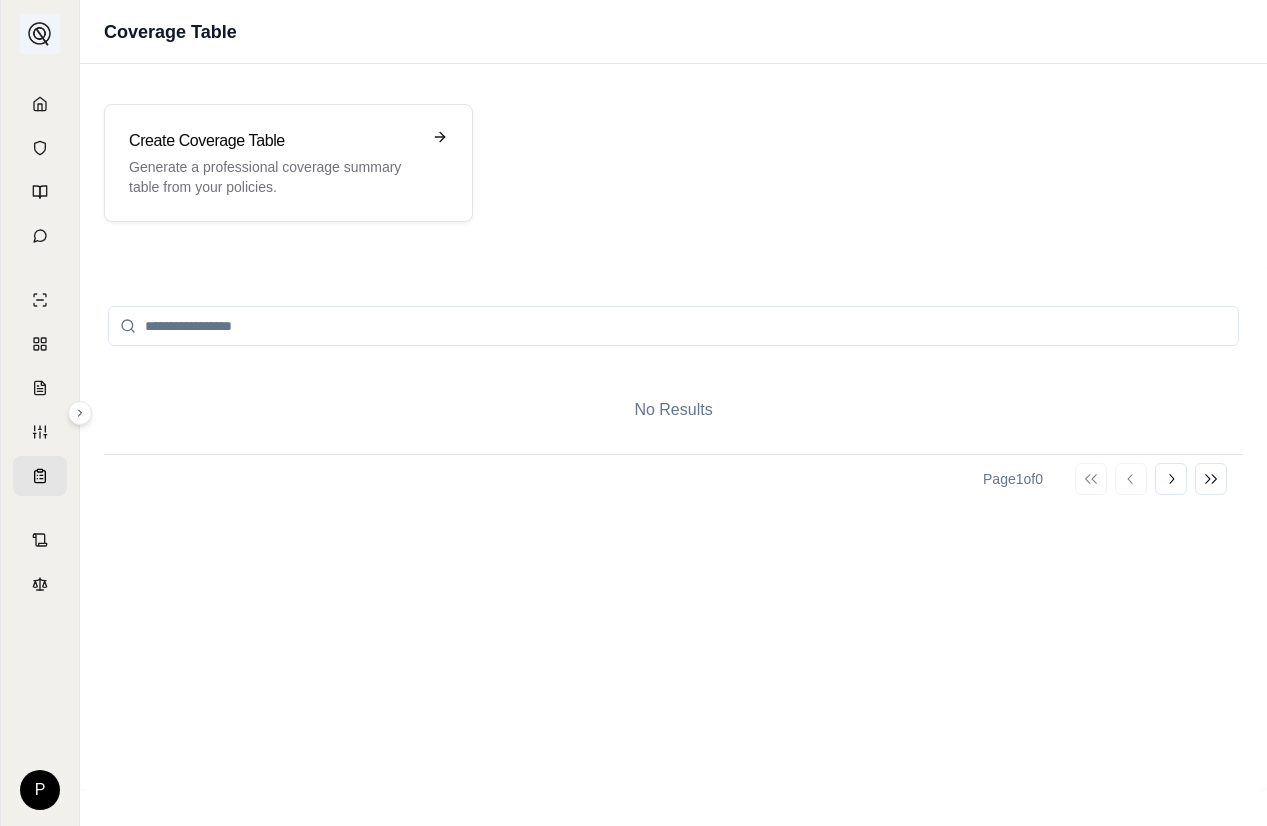 click at bounding box center (40, 34) 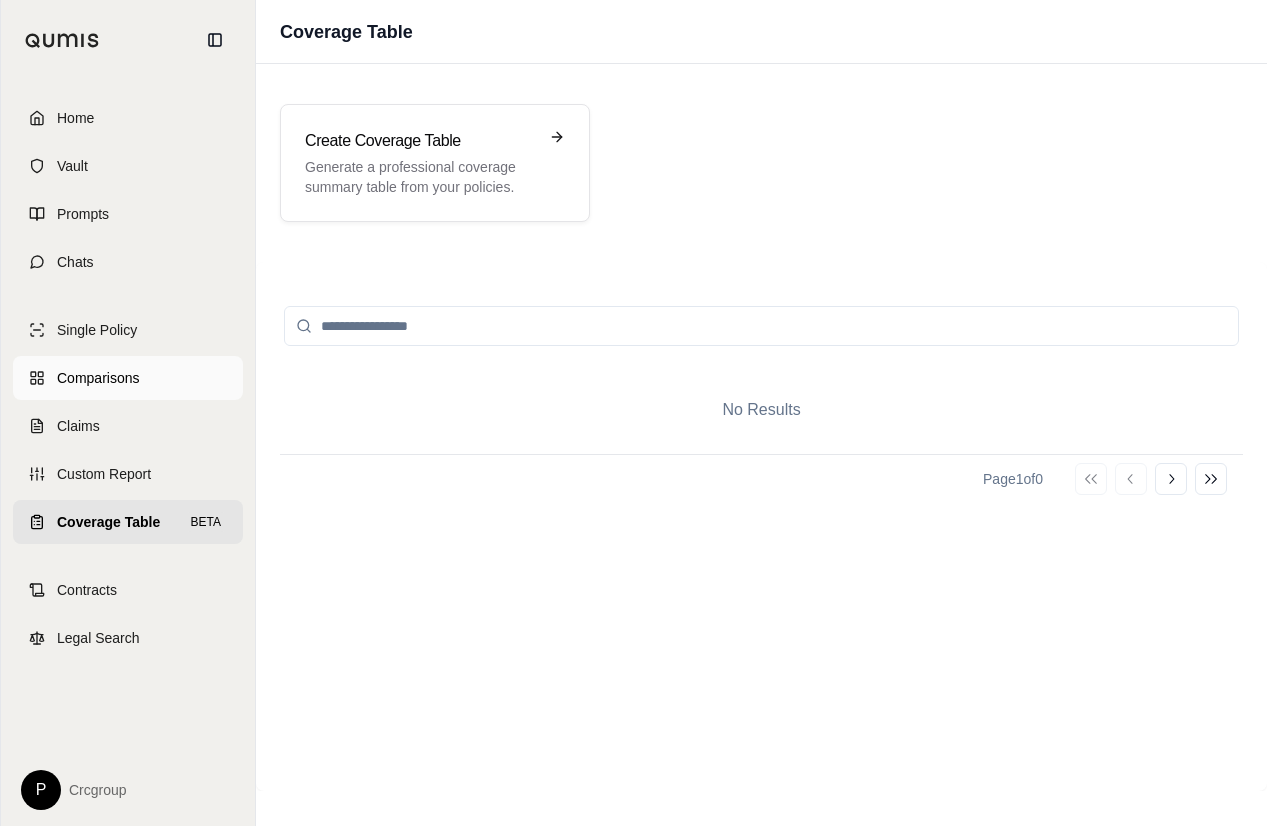 click on "Comparisons" at bounding box center [98, 378] 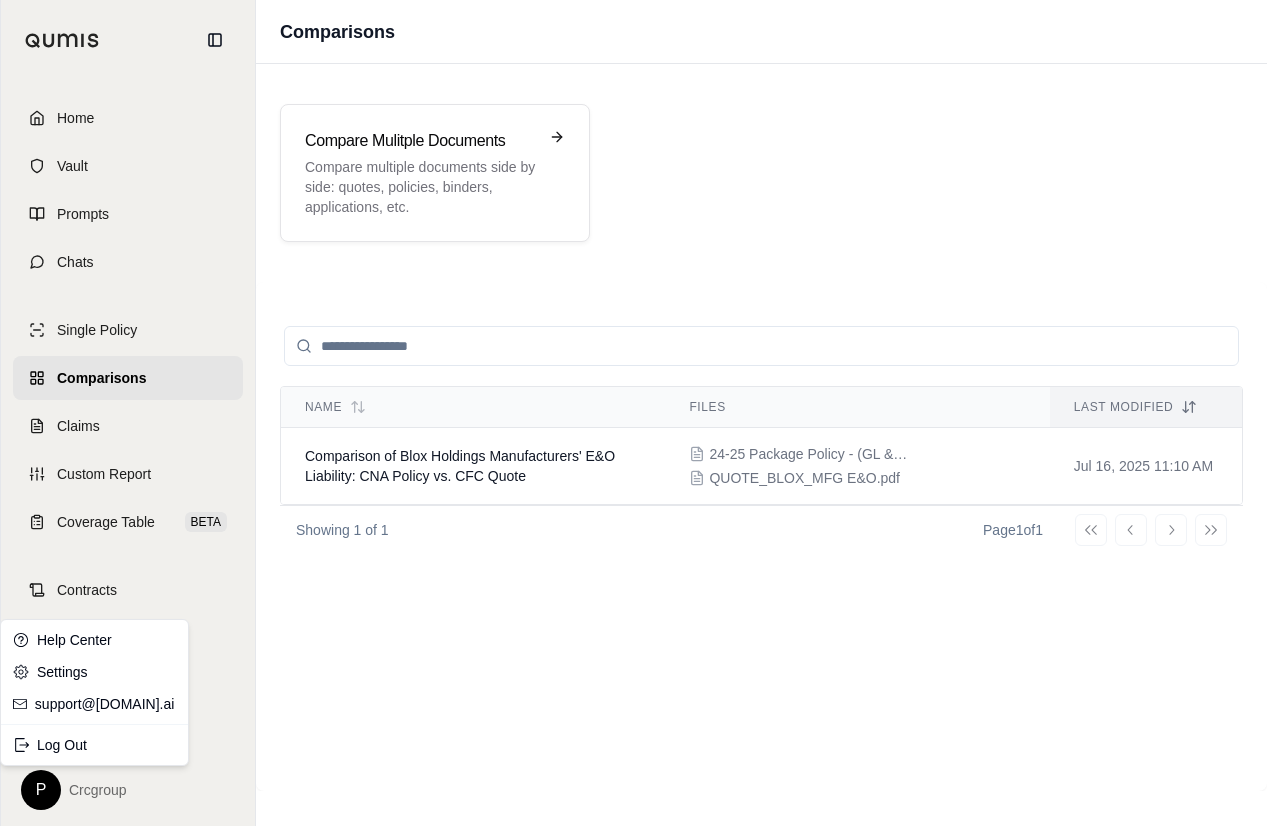 click on "Home Vault Prompts Chats Single Policy Comparisons Claims Custom Report Coverage Table BETA Contracts Legal Search P Crcgroup Comparisons Compare Mulitple Documents Compare multiple documents side by side: quotes, policies, binders, applications, etc. Name Files Last modified Comparison of Blox Holdings Manufacturers' E&O Liability: CNA Policy vs. CFC Quote [NUMBER] Package Policy - (GL & Prof. ) - [NUMBER].pdf QUOTE_BLOX_MFG E&O.pdf Jul [NUMBER], [NUMBER] [TIME] AM Showing 1 of 1 Page  1  of  1 Go to first page Go to previous page Go to next page Go to last page
Help Center Settings support@[DOMAIN].ai Log Out" at bounding box center (633, 413) 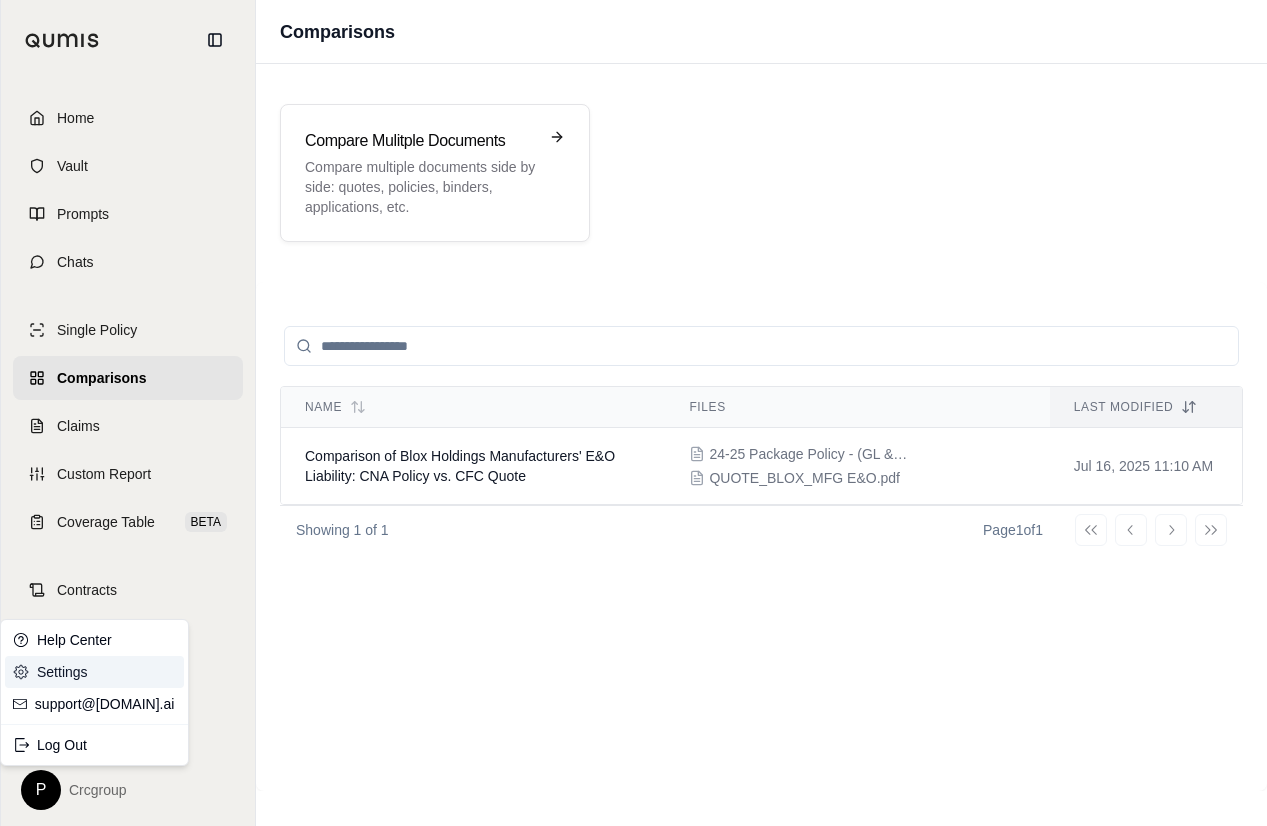 click on "Settings" at bounding box center [94, 672] 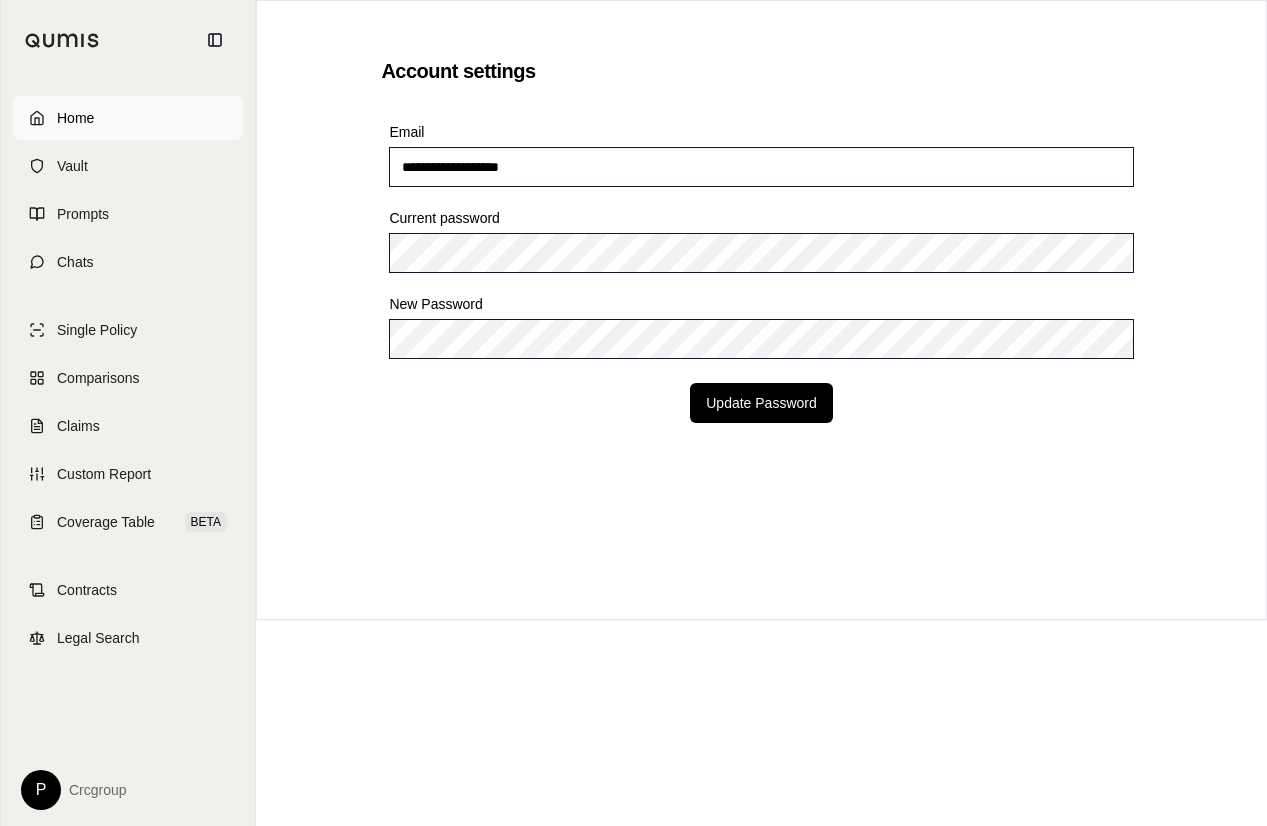 click on "Home" at bounding box center [75, 118] 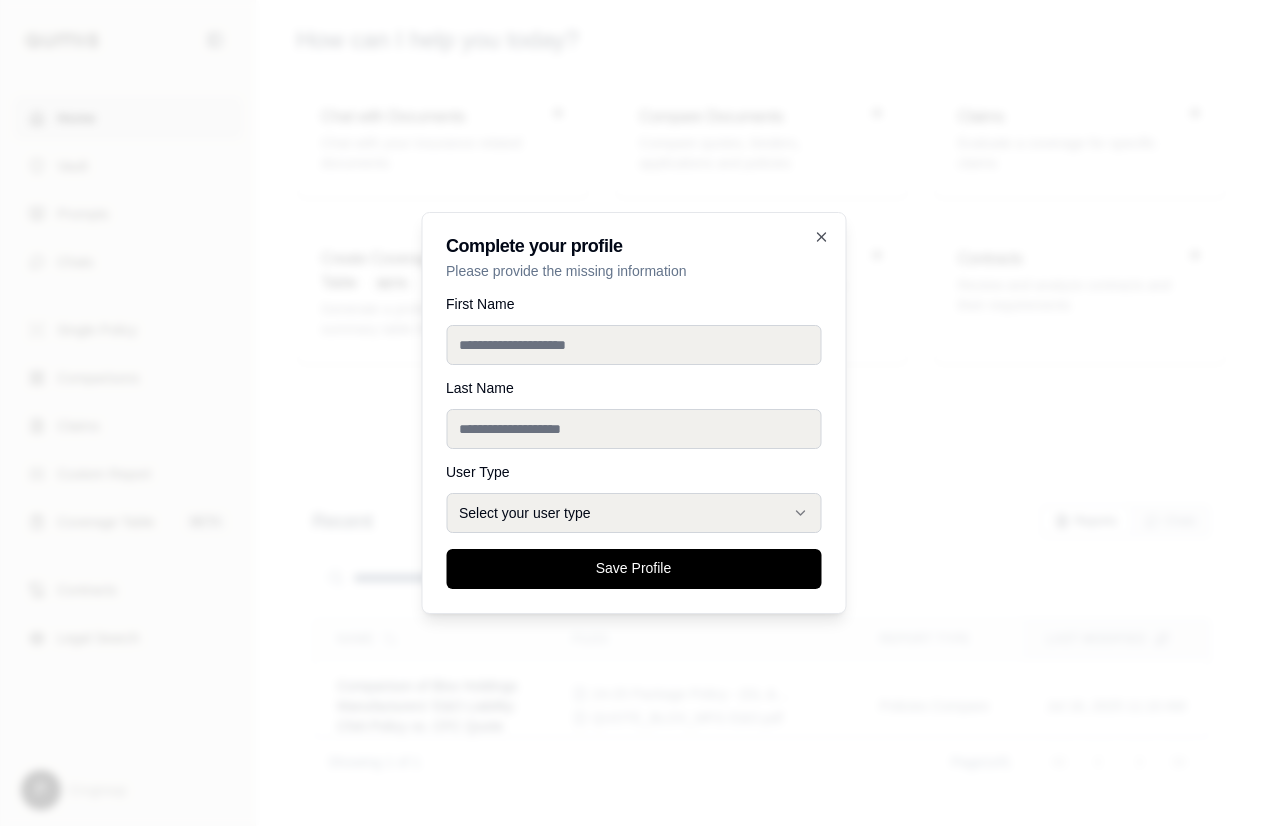 click on "First Name" at bounding box center [633, 345] 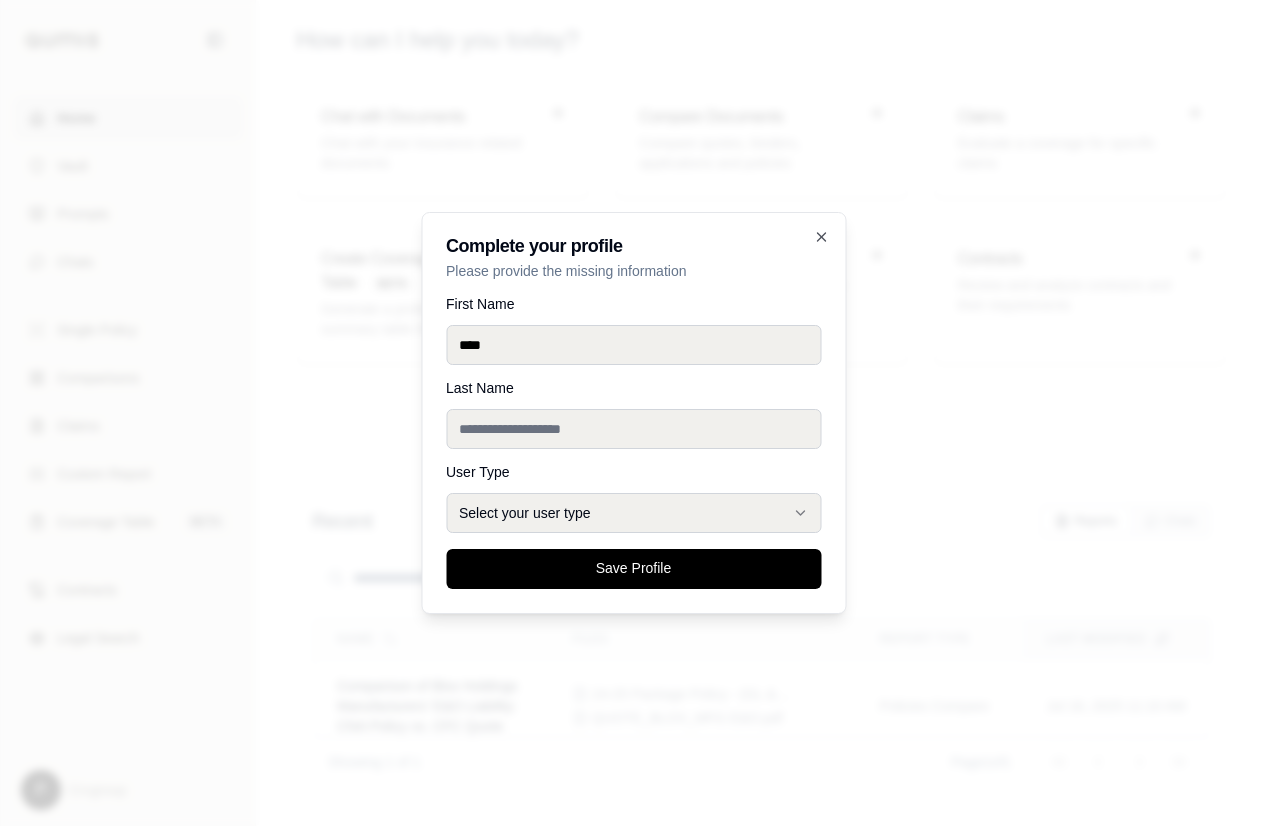type on "*****" 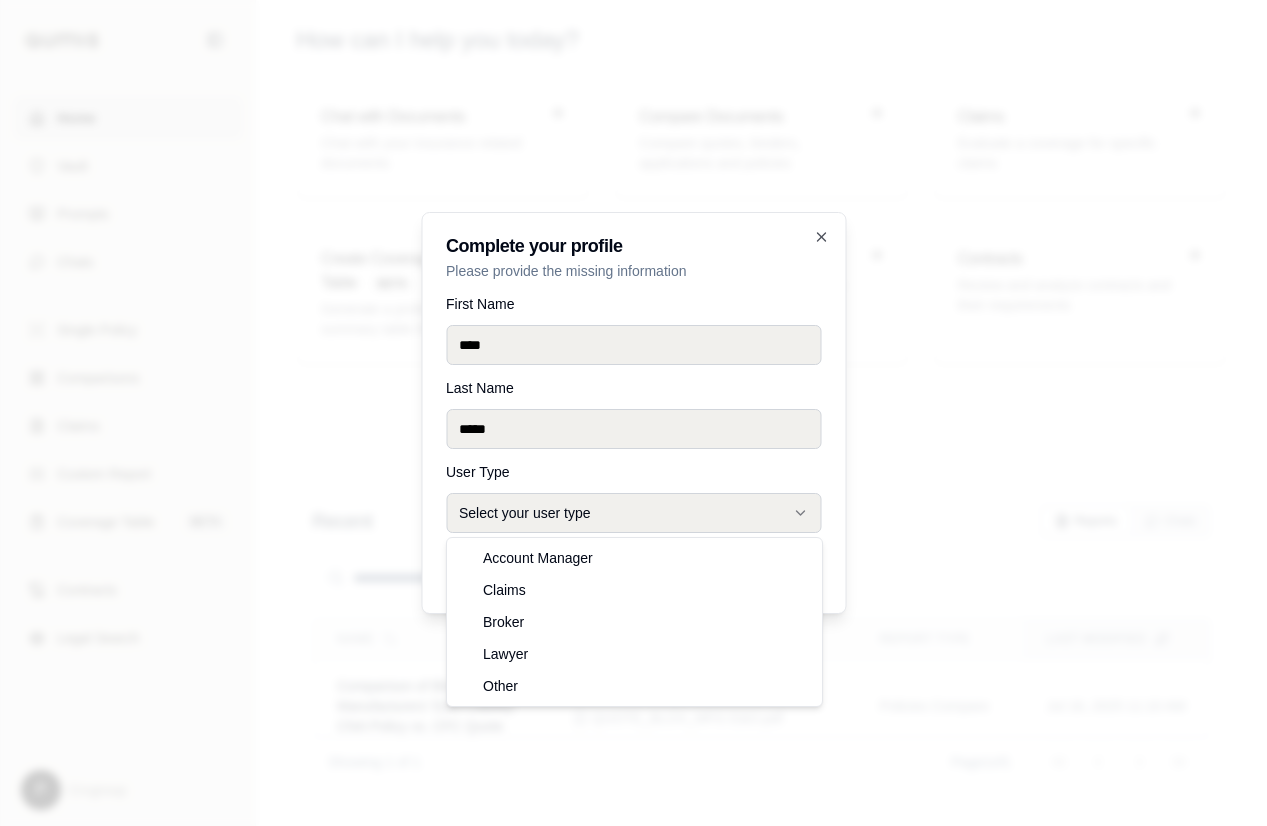 click 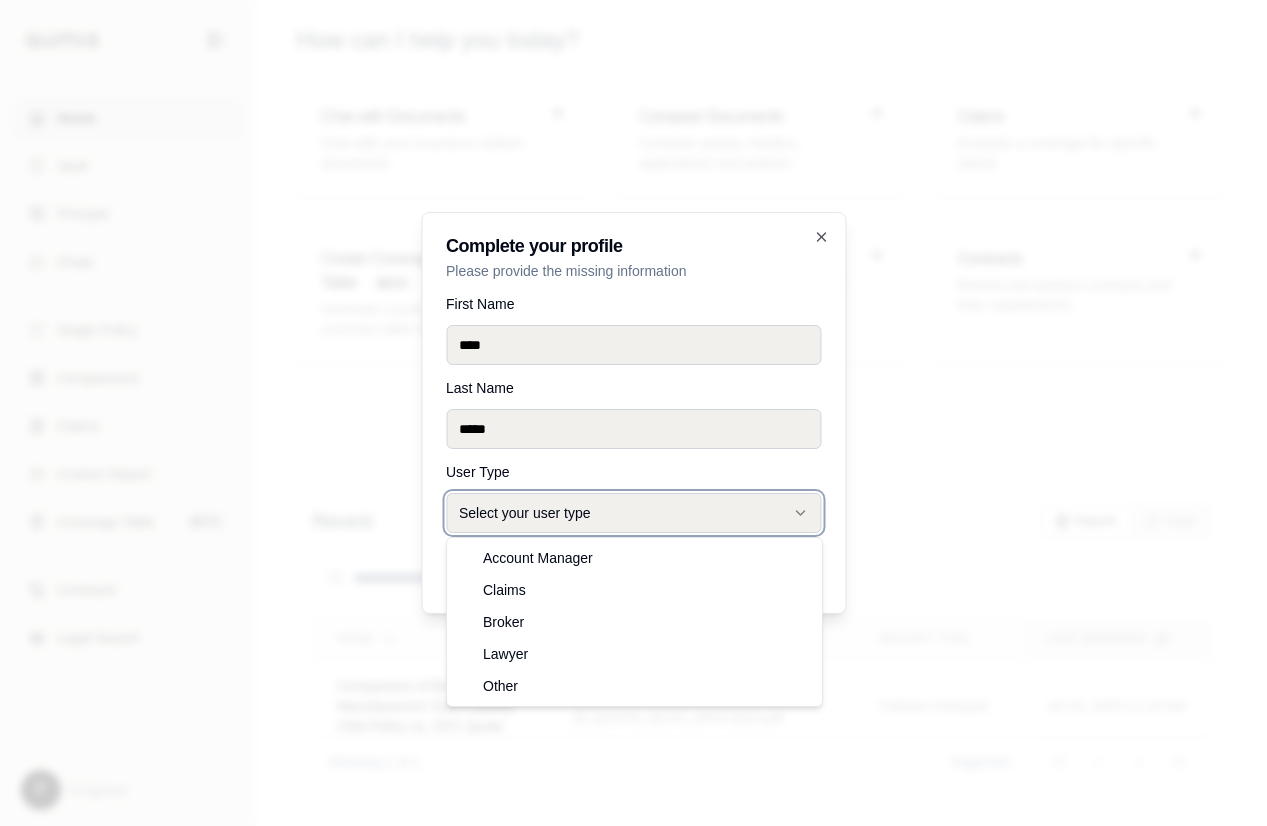 select on "******" 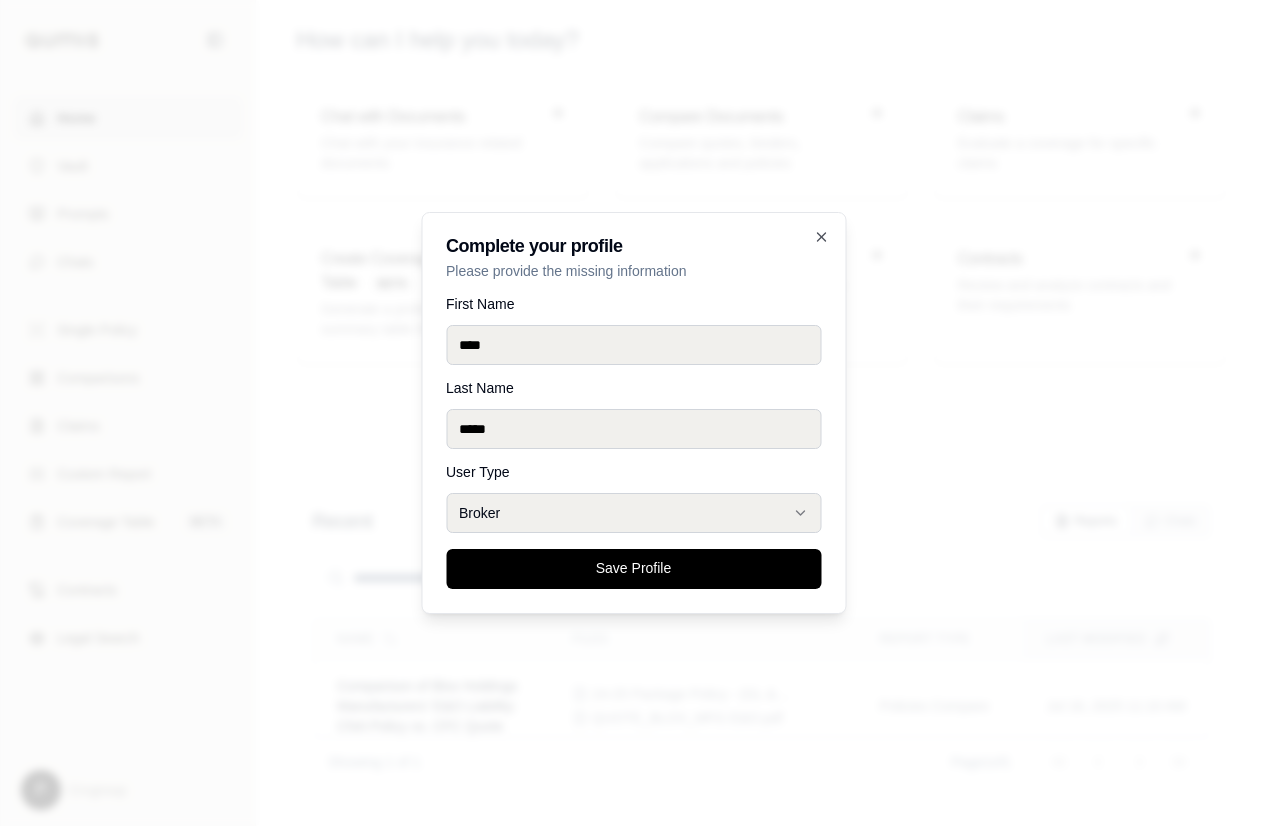 click on "Save Profile" at bounding box center [633, 569] 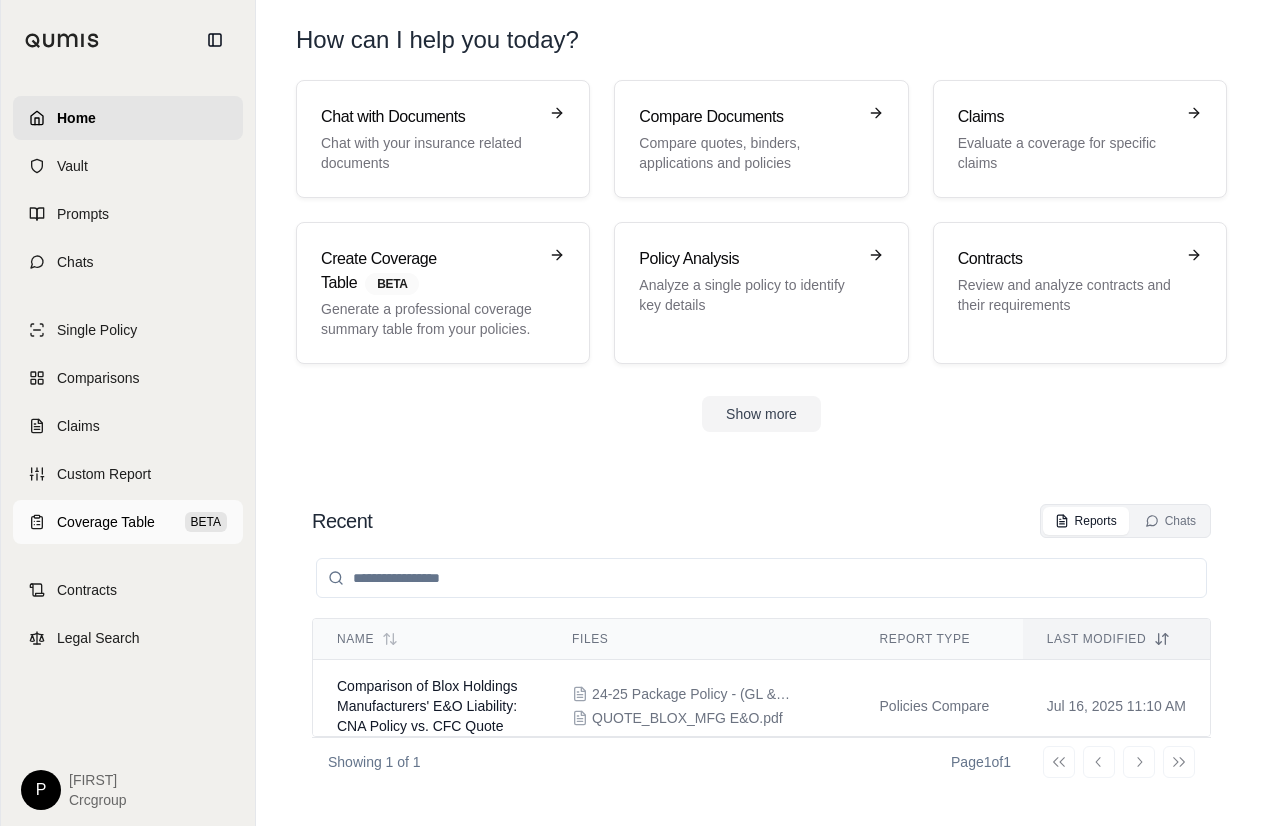 click on "Coverage Table" at bounding box center (106, 522) 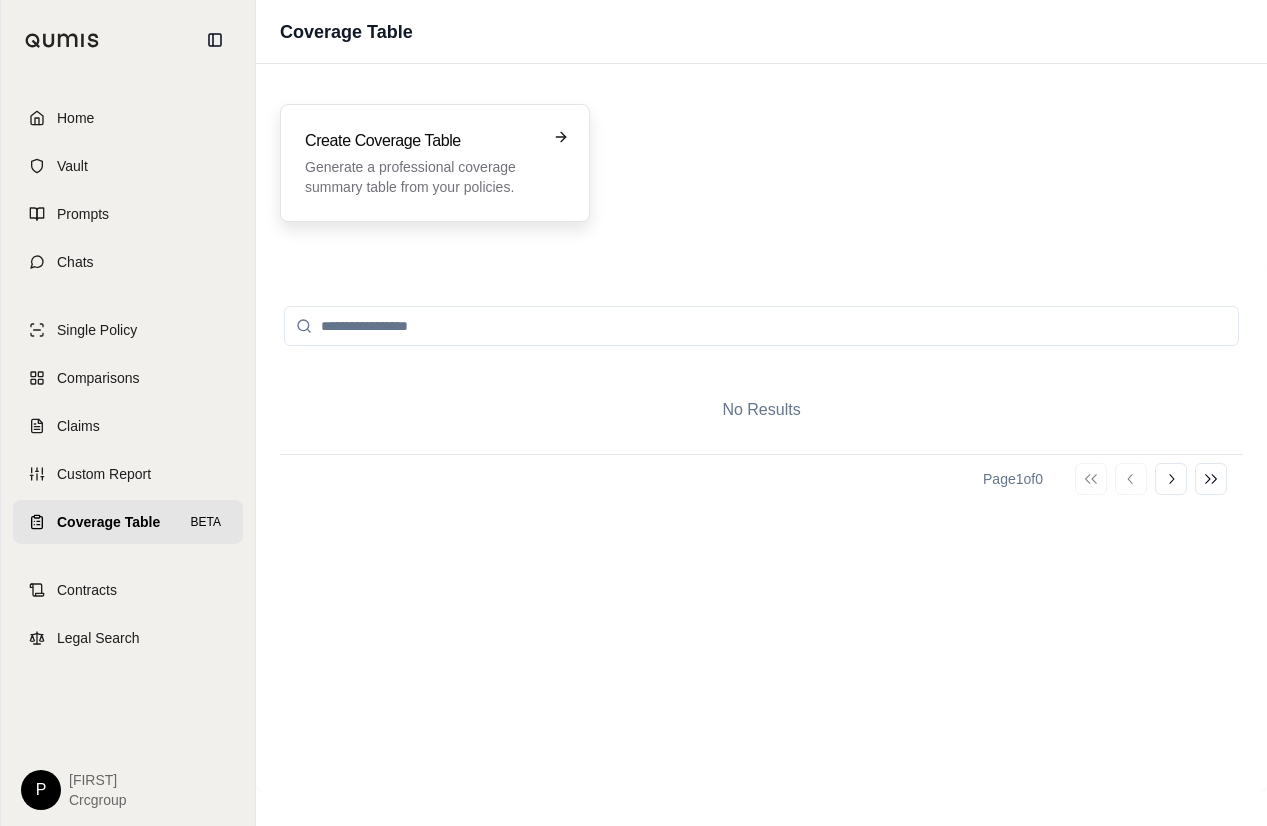 click on "Generate a professional coverage summary table from your policies." at bounding box center [421, 177] 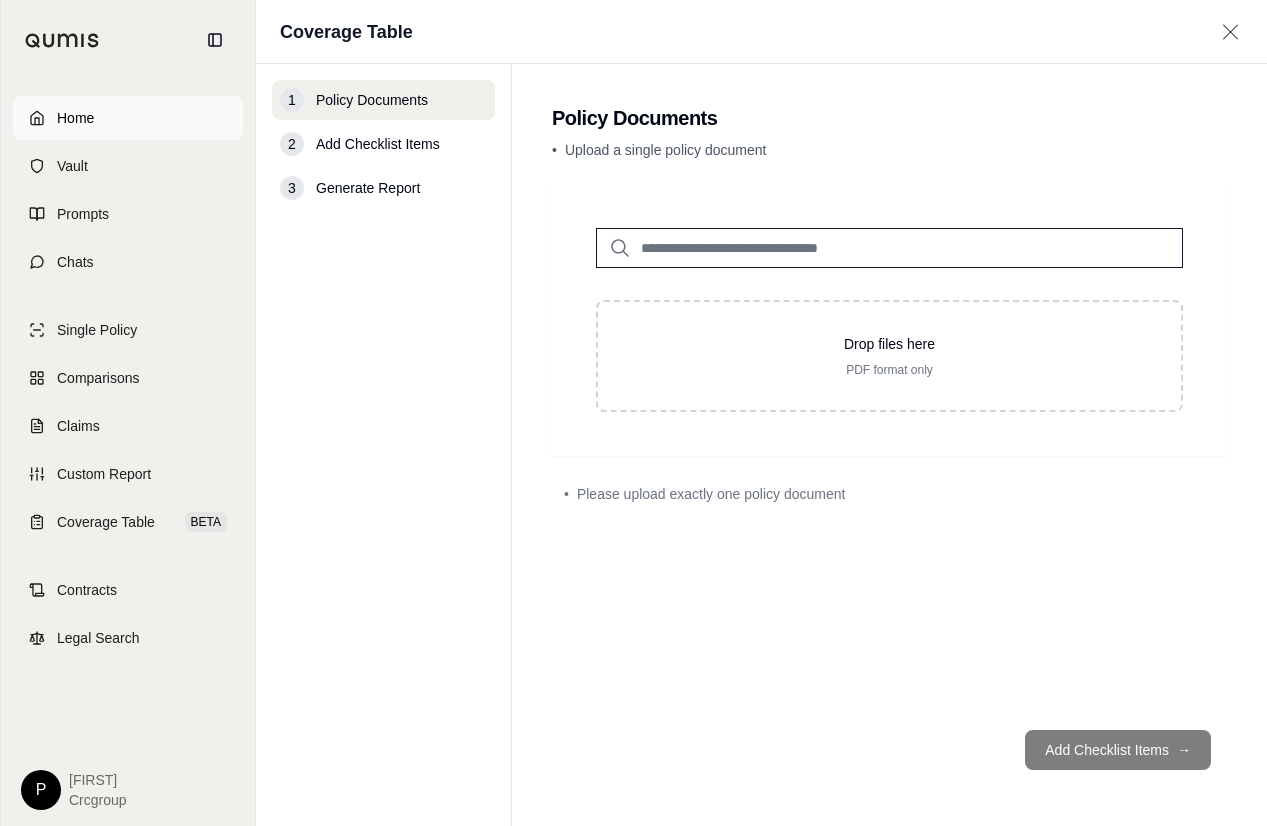 click on "Home" at bounding box center [128, 118] 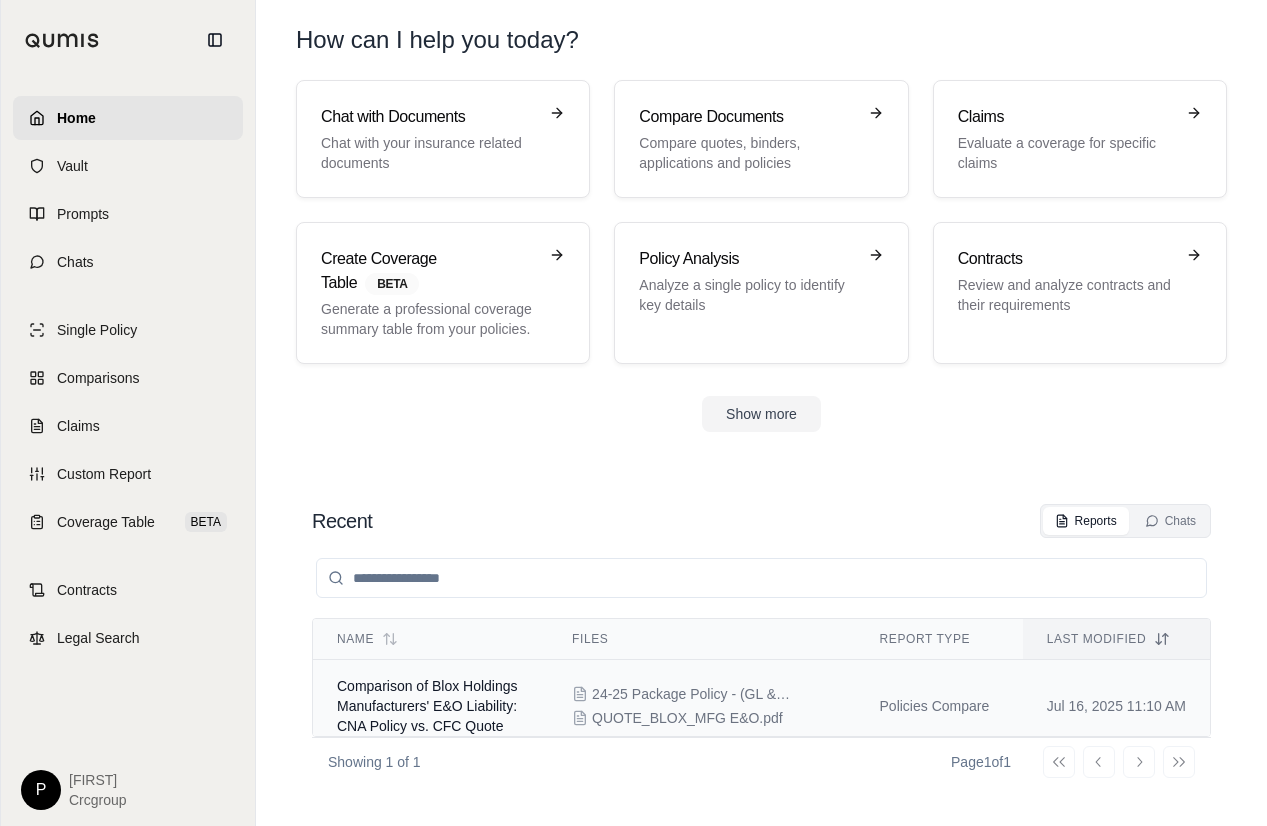 click on "Comparison of Blox Holdings Manufacturers' E&O Liability: CNA Policy vs. CFC Quote" at bounding box center (430, 706) 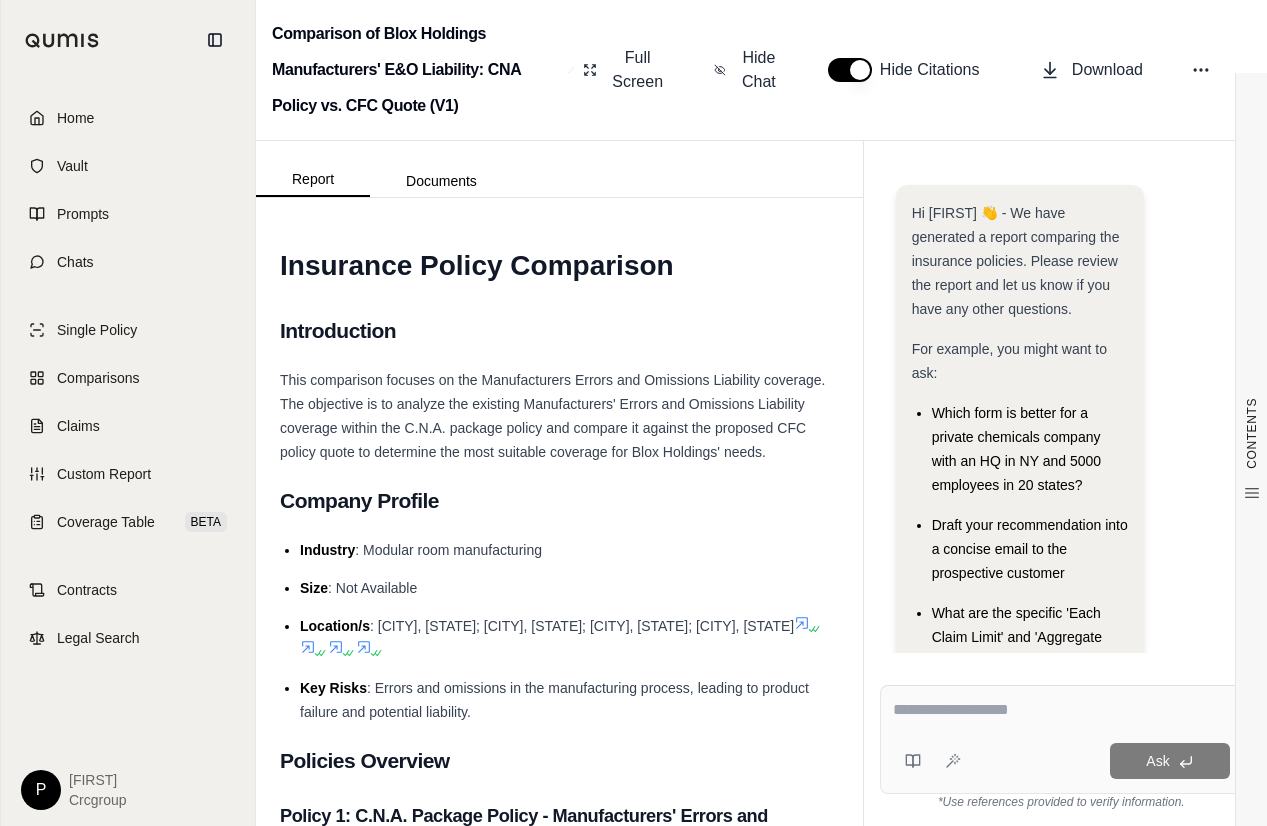 scroll, scrollTop: 340, scrollLeft: 0, axis: vertical 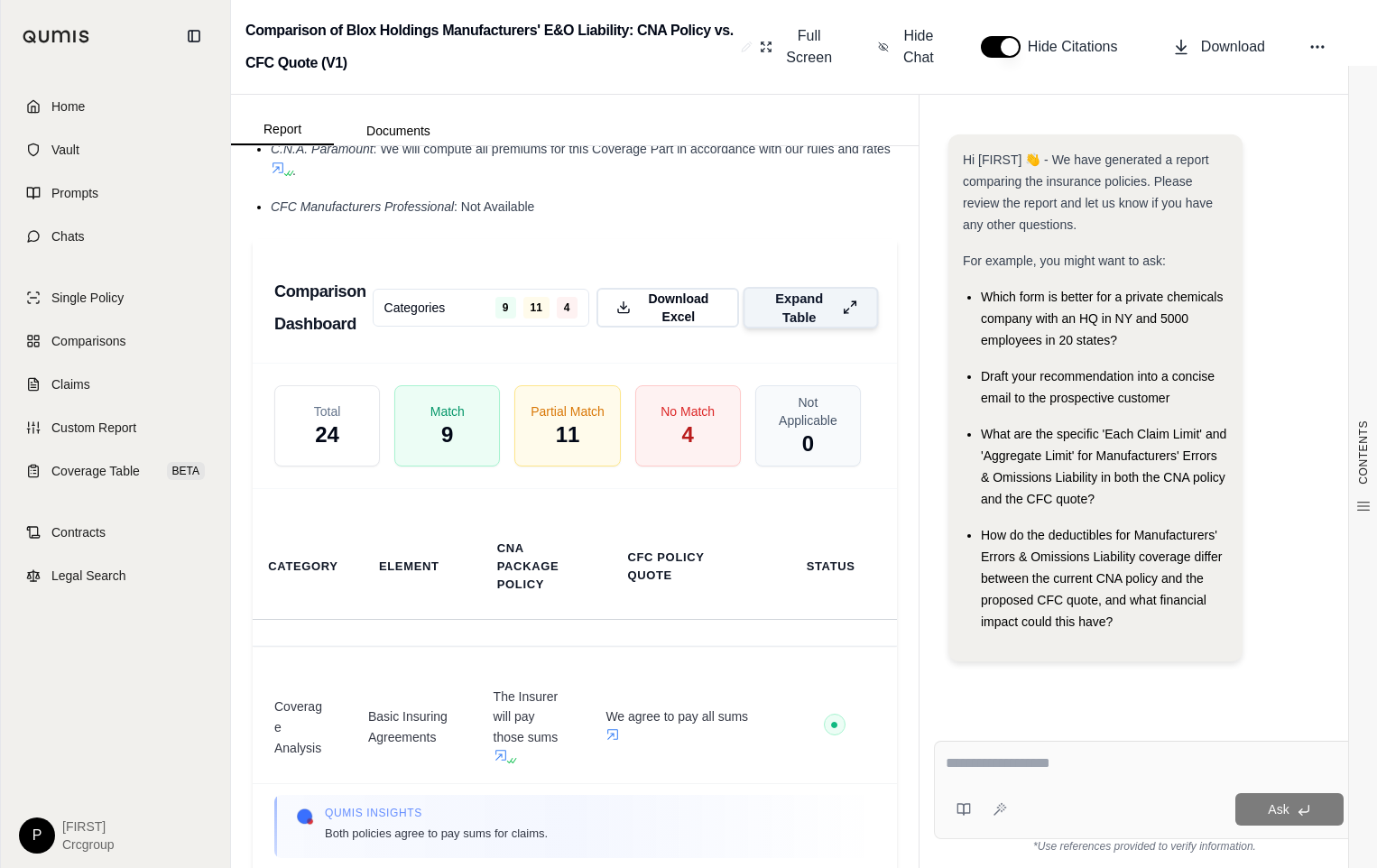 click on "Expand Table" at bounding box center [810, 308] 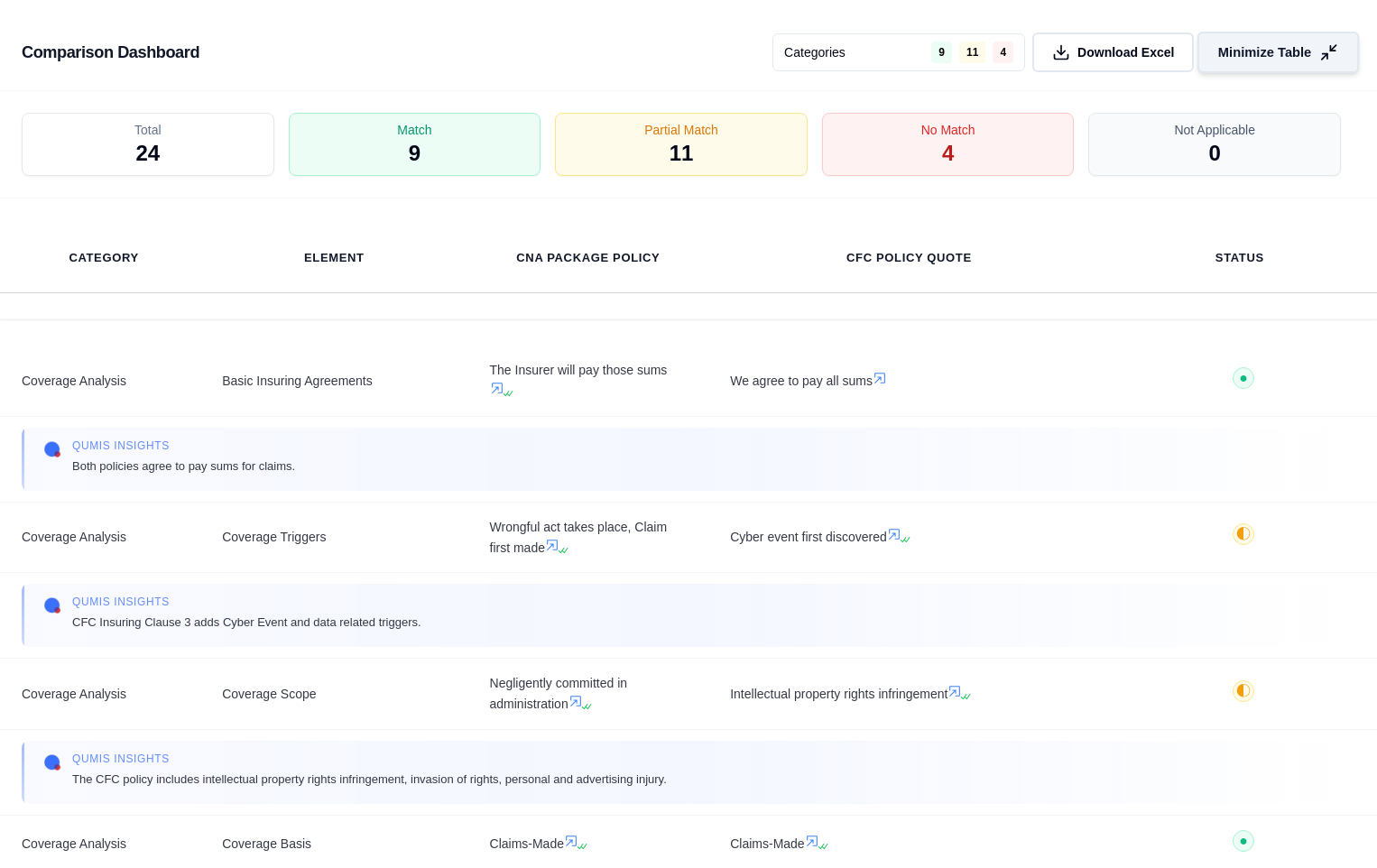scroll, scrollTop: 3323, scrollLeft: 0, axis: vertical 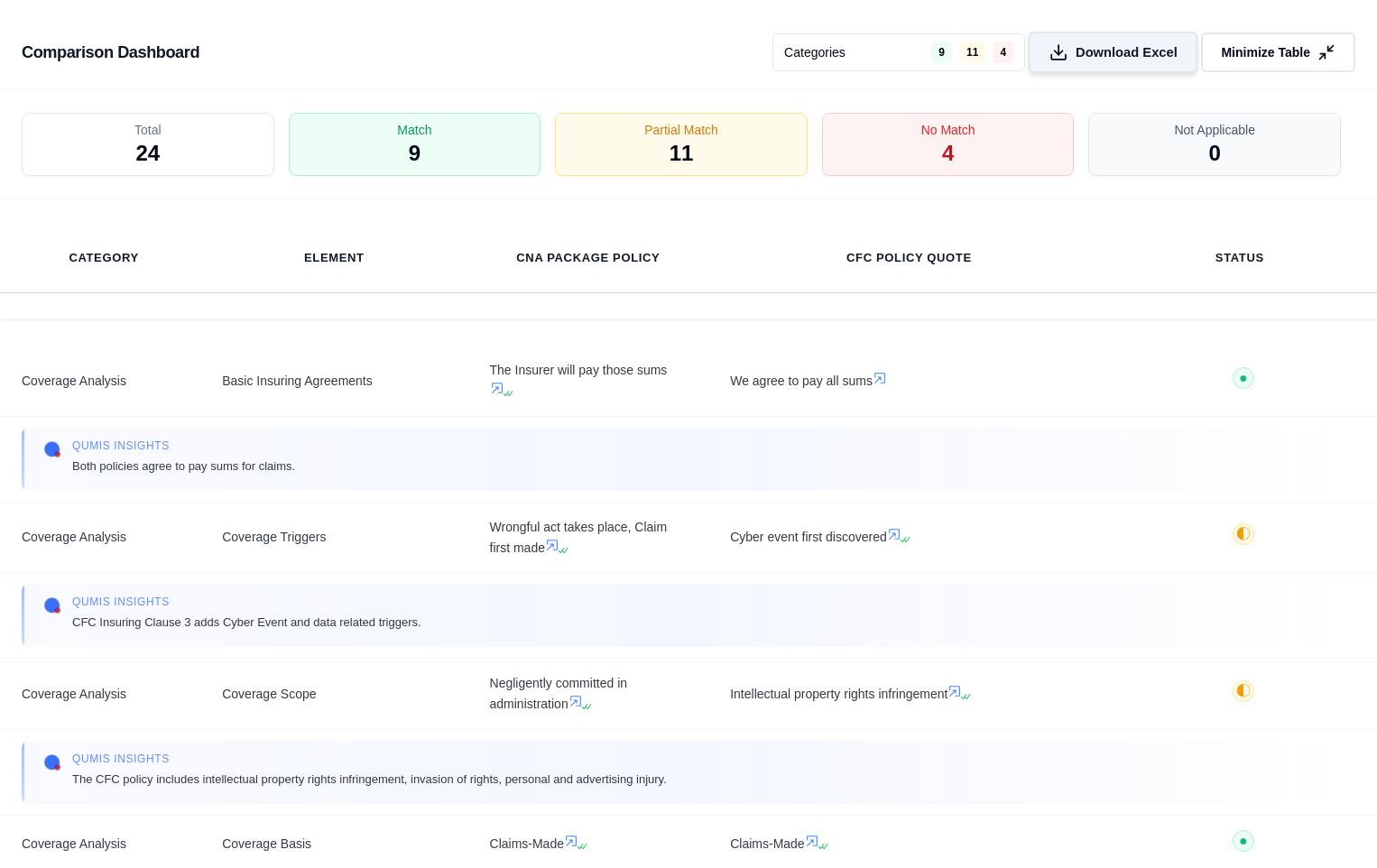 click on "Download Excel" at bounding box center (1126, 52) 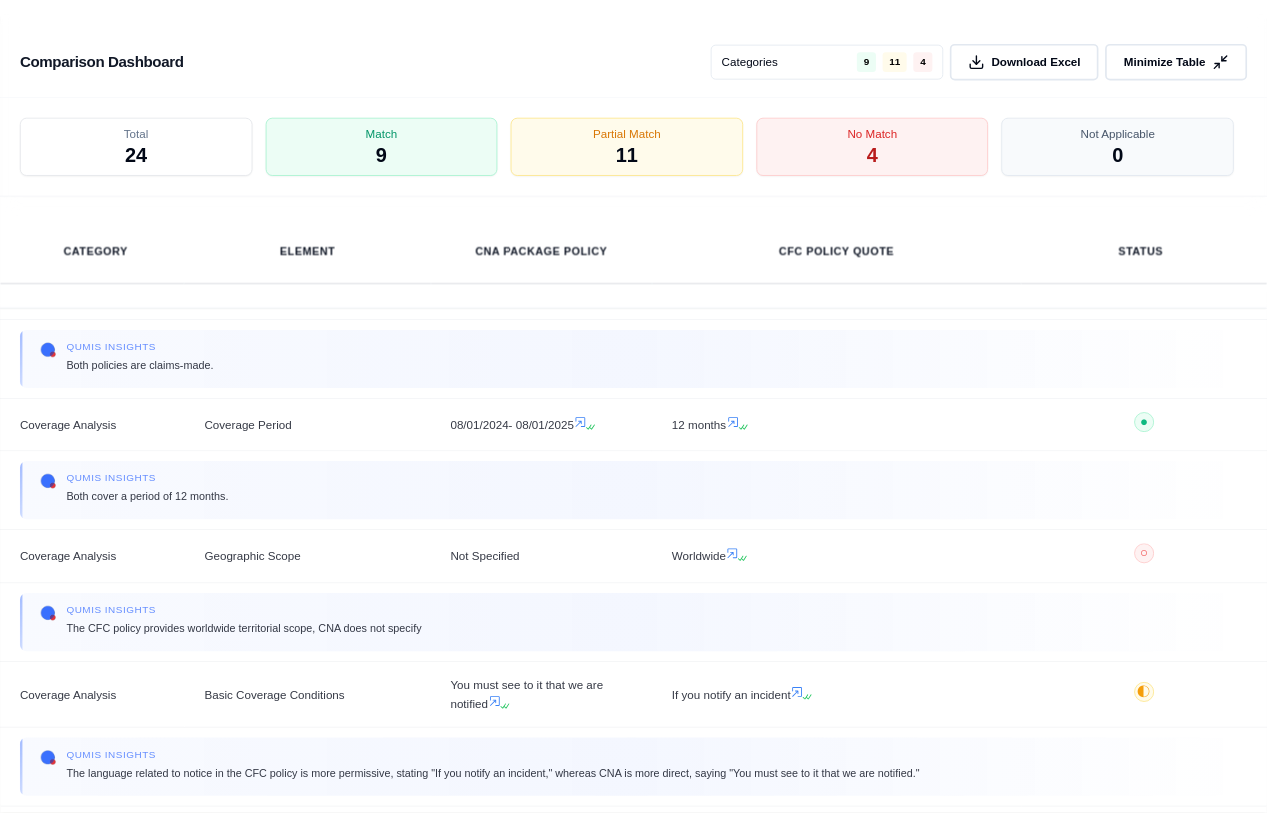 scroll, scrollTop: 0, scrollLeft: 0, axis: both 